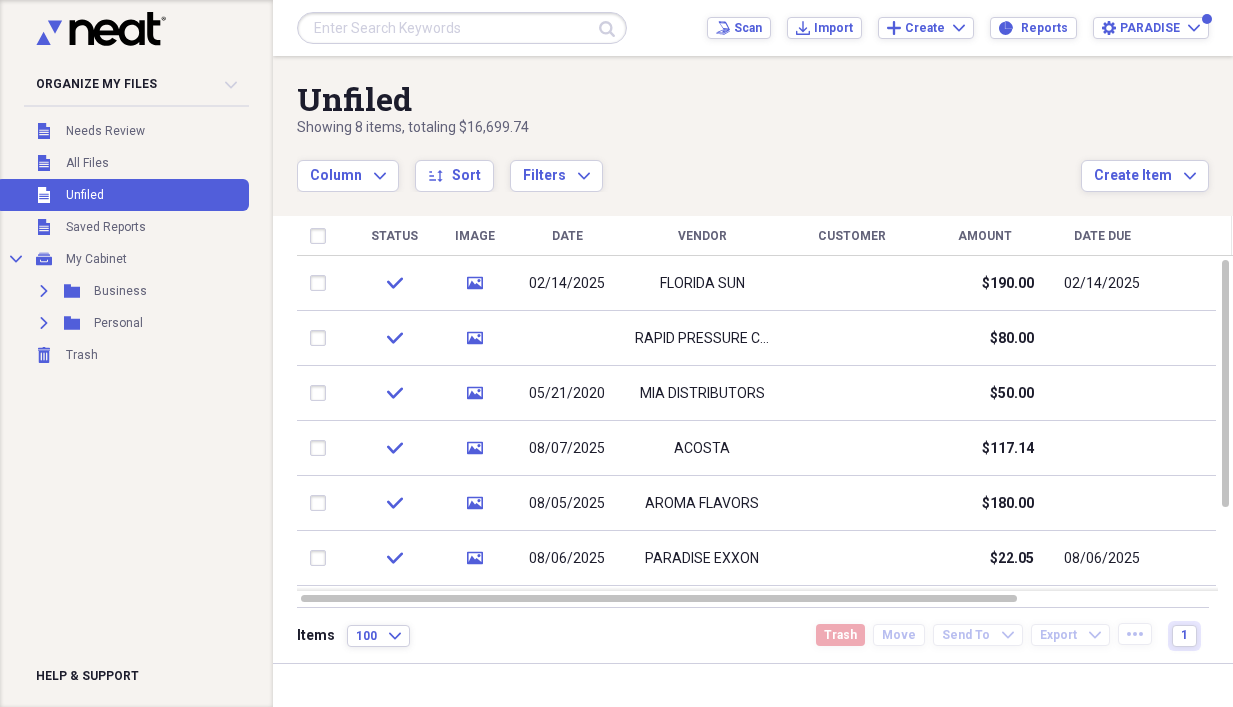 scroll, scrollTop: 0, scrollLeft: 0, axis: both 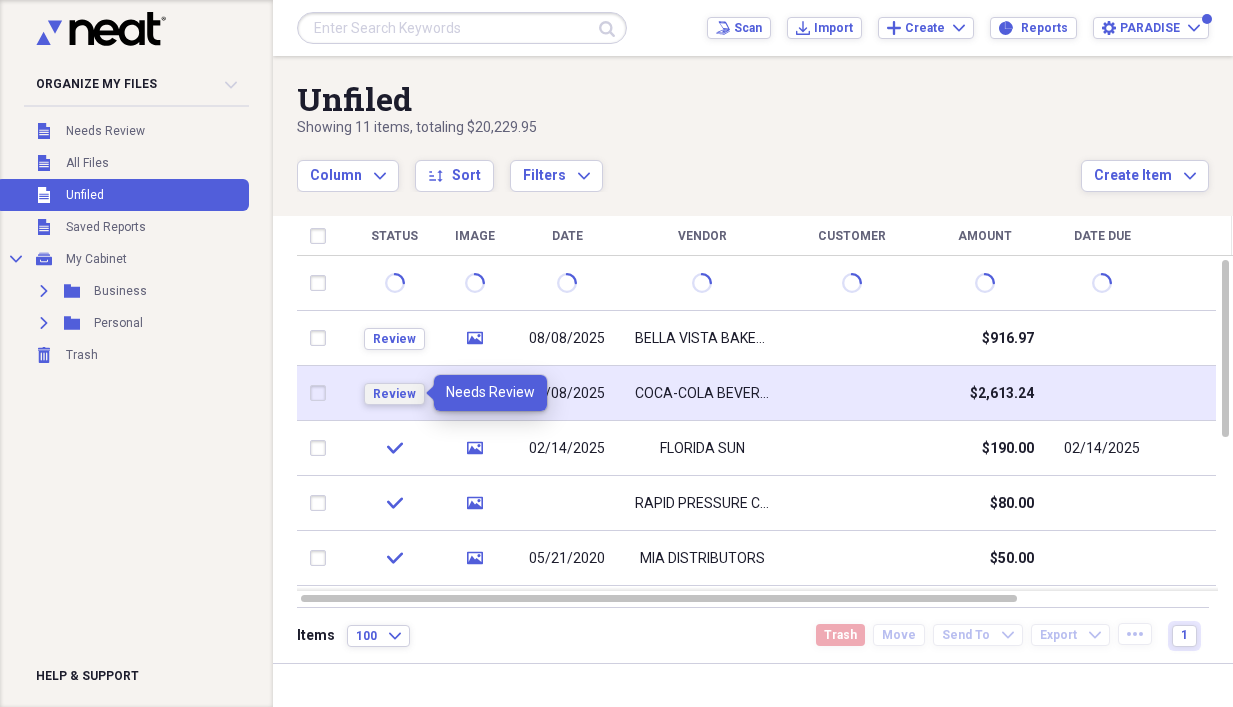click on "Review" at bounding box center (394, 394) 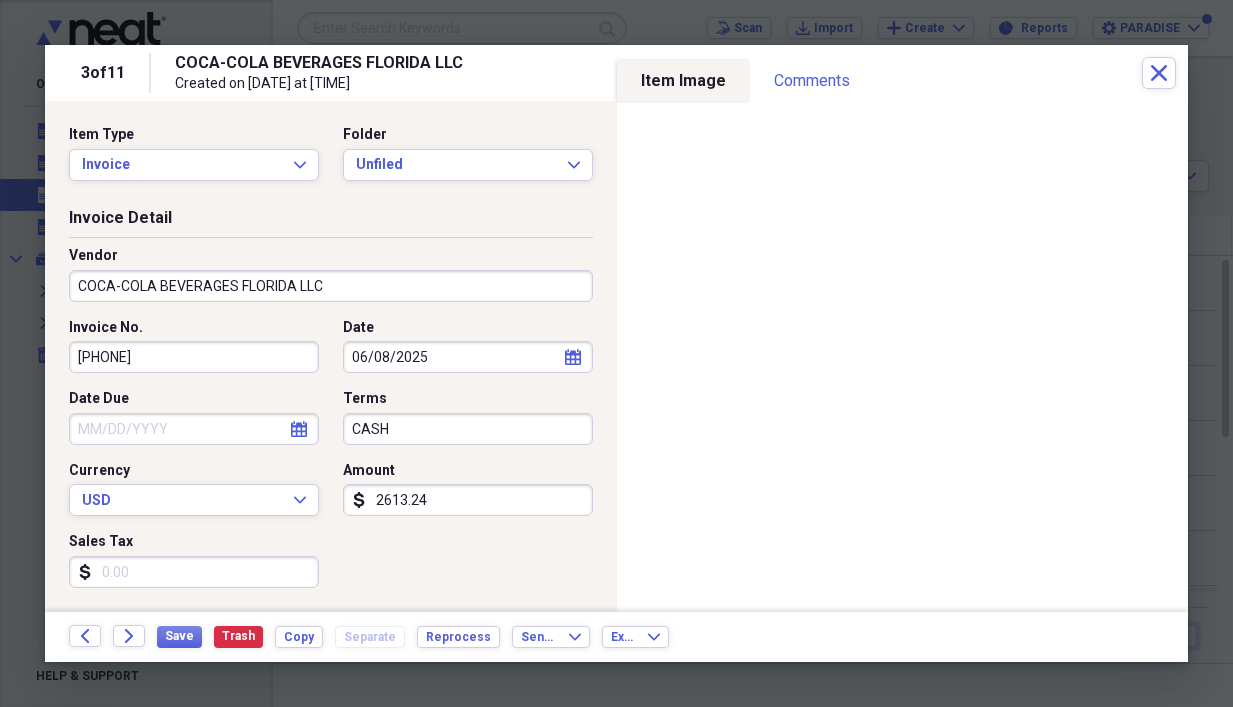 click on "2613.24" at bounding box center (468, 500) 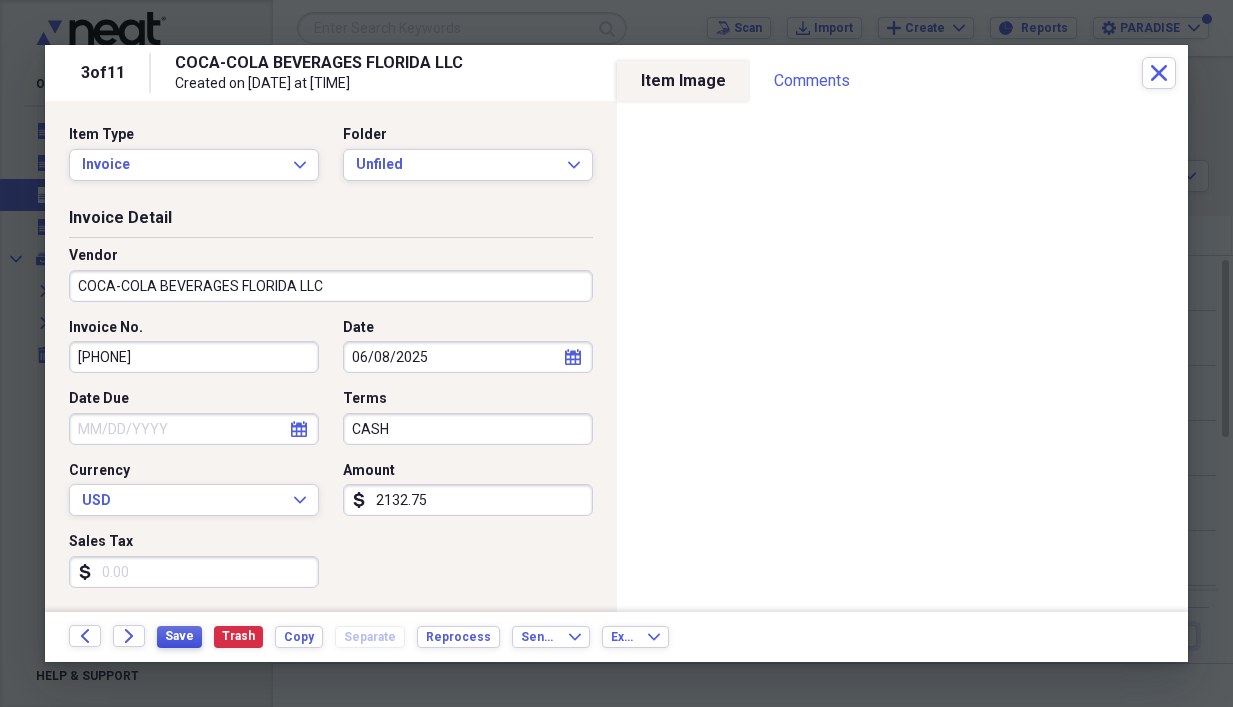 type on "2132.75" 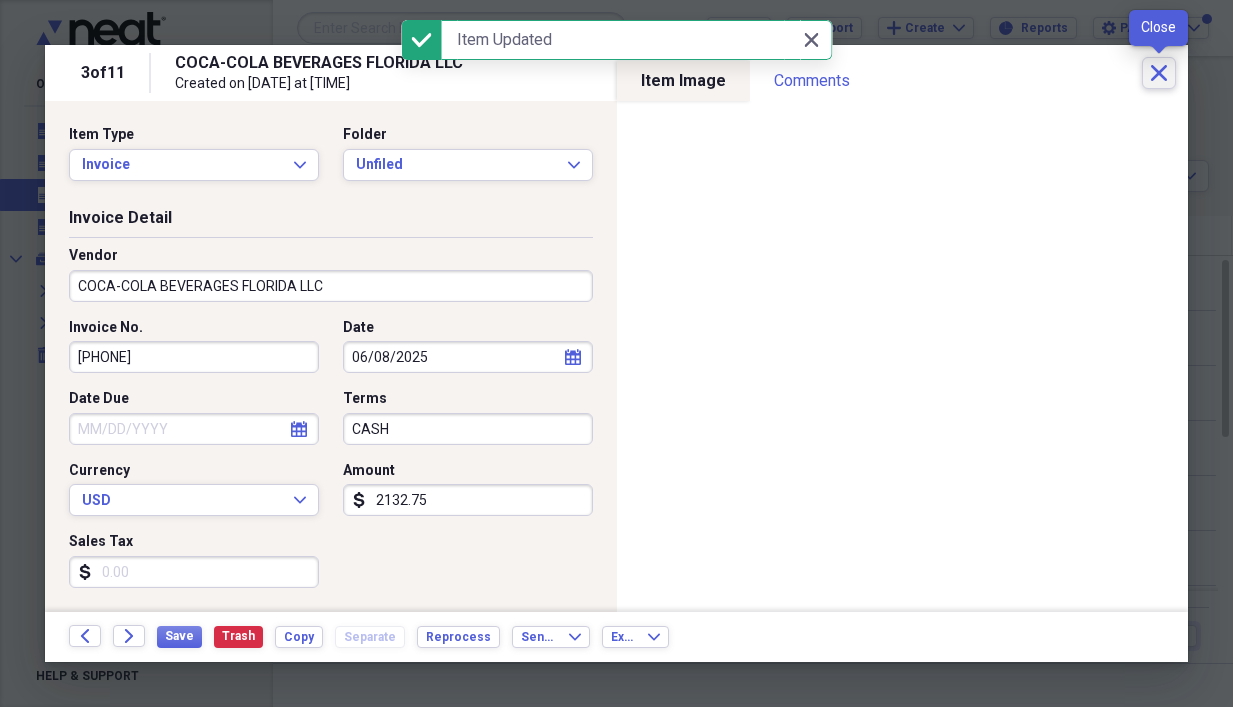 click on "Close" 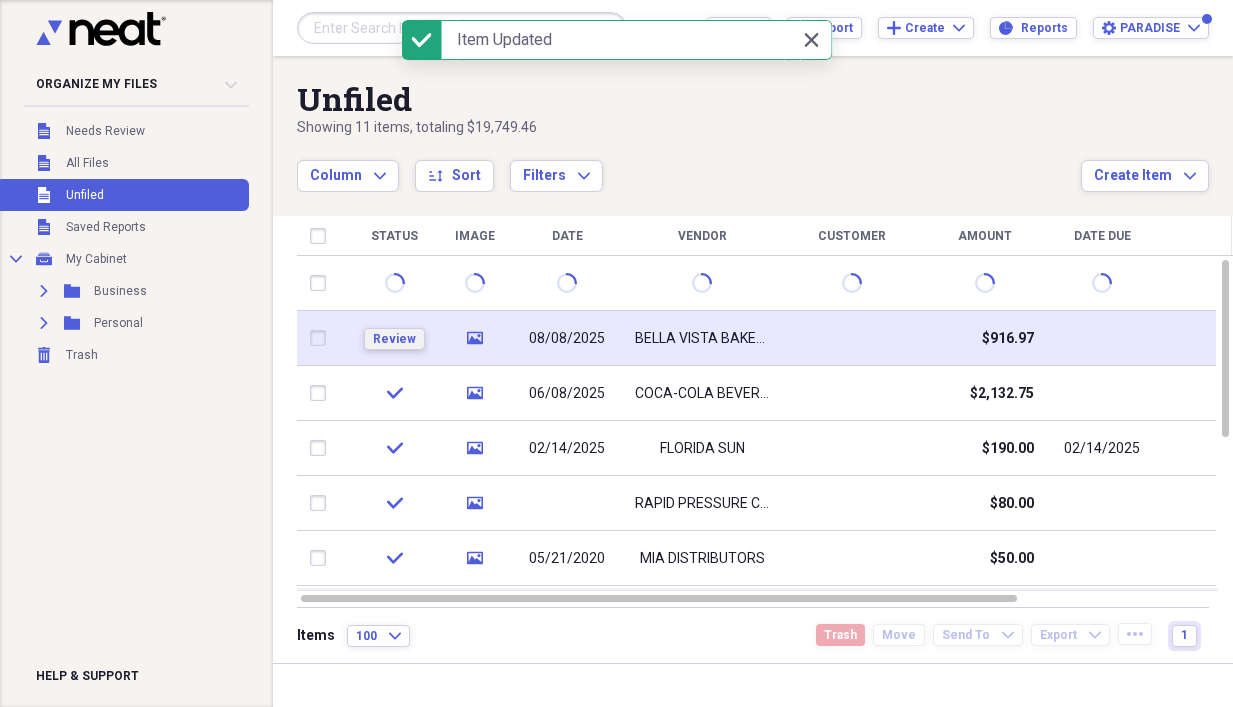 click on "Review" at bounding box center (394, 339) 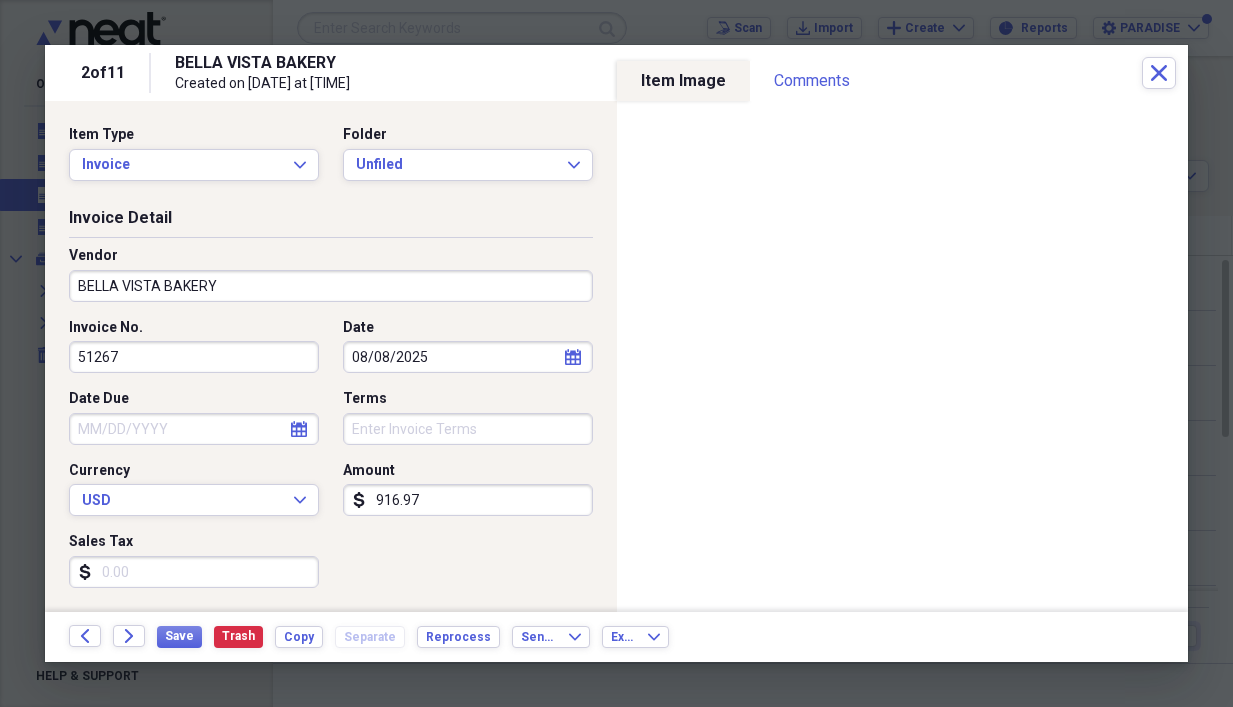 click on "916.97" at bounding box center (468, 500) 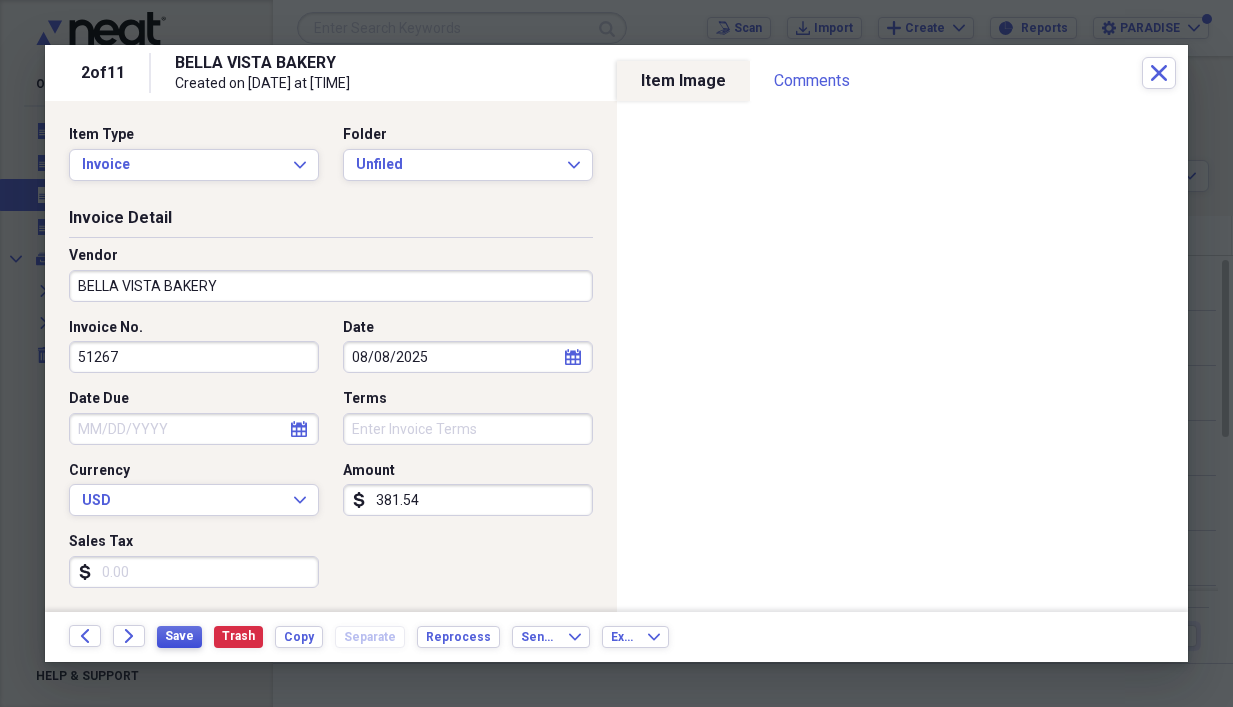 type on "381.54" 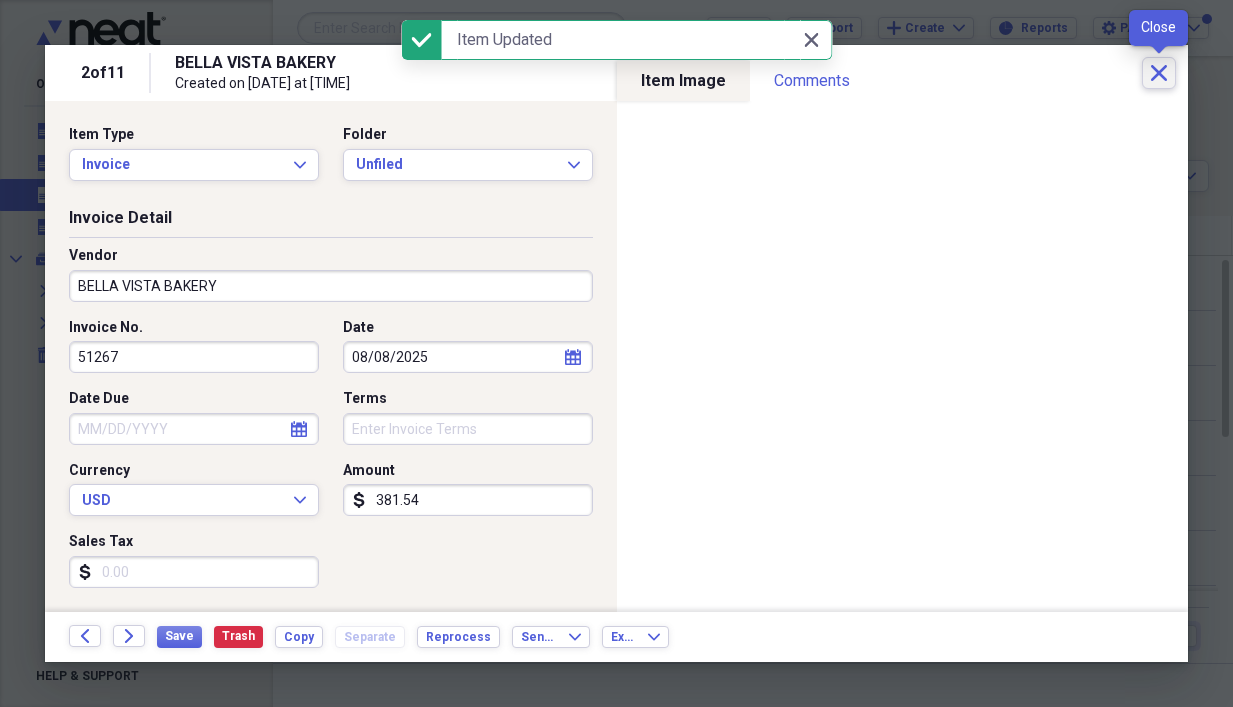 click 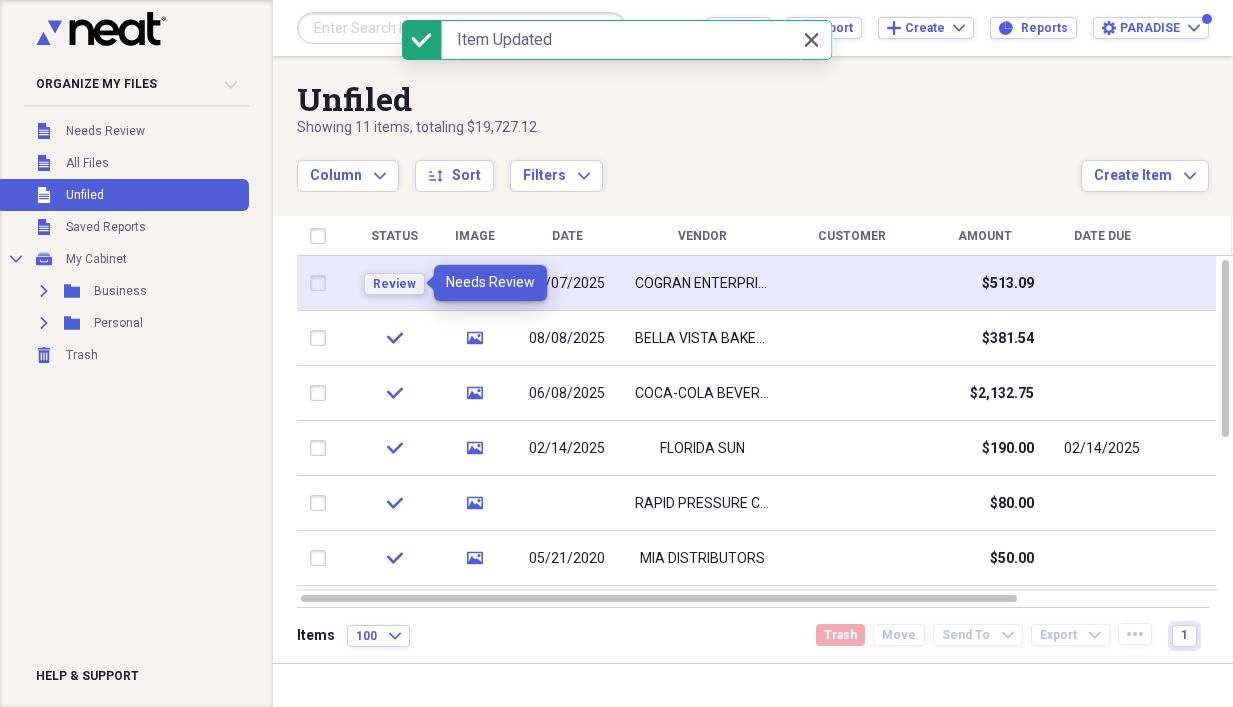 click on "Review" at bounding box center (394, 284) 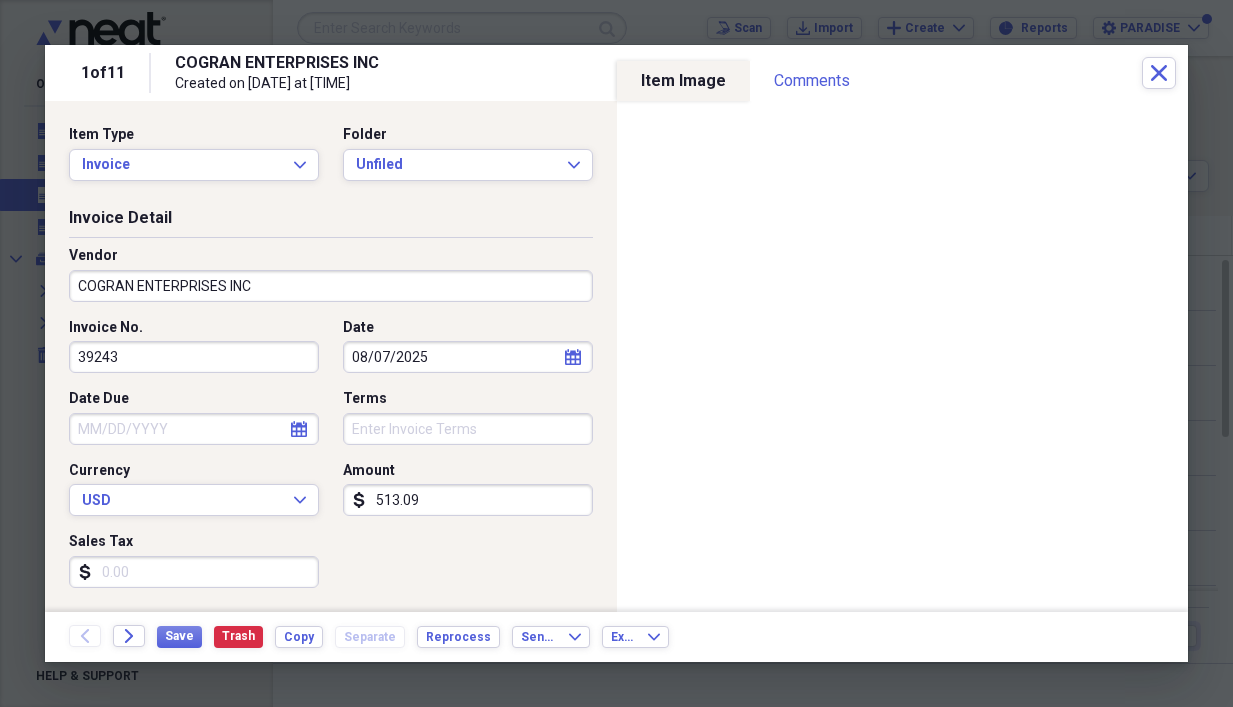click on "513.09" at bounding box center (468, 500) 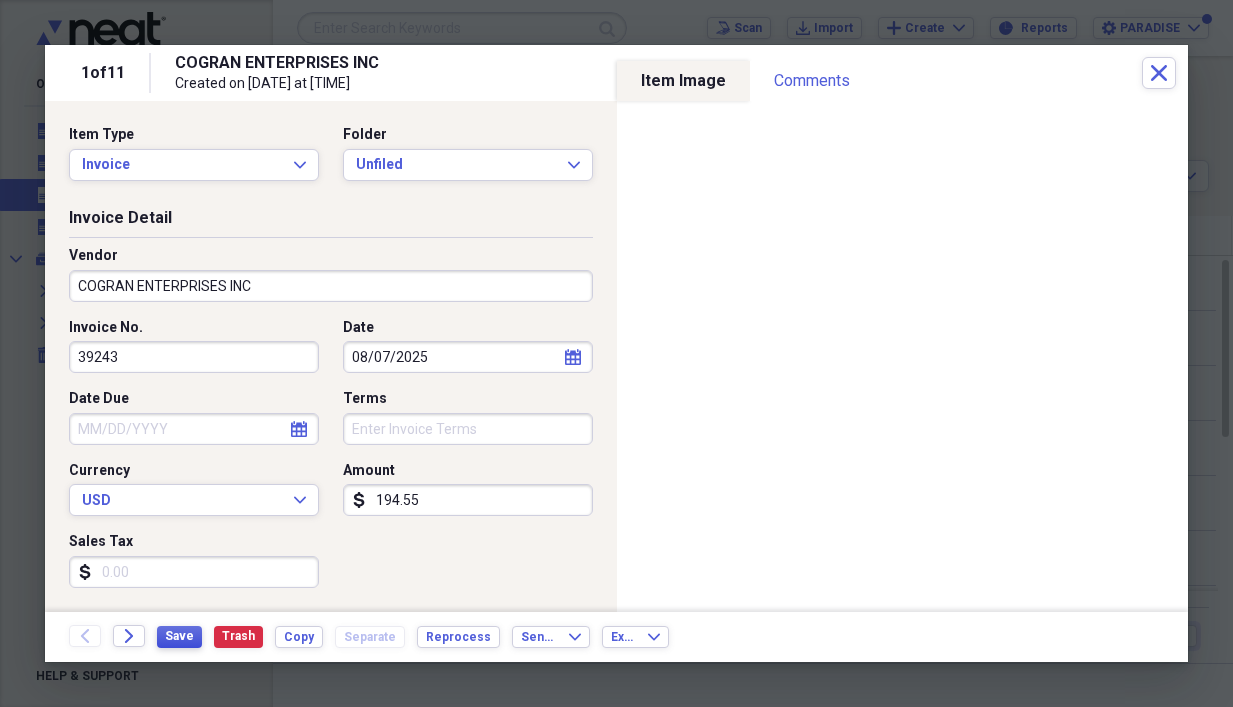 type on "194.55" 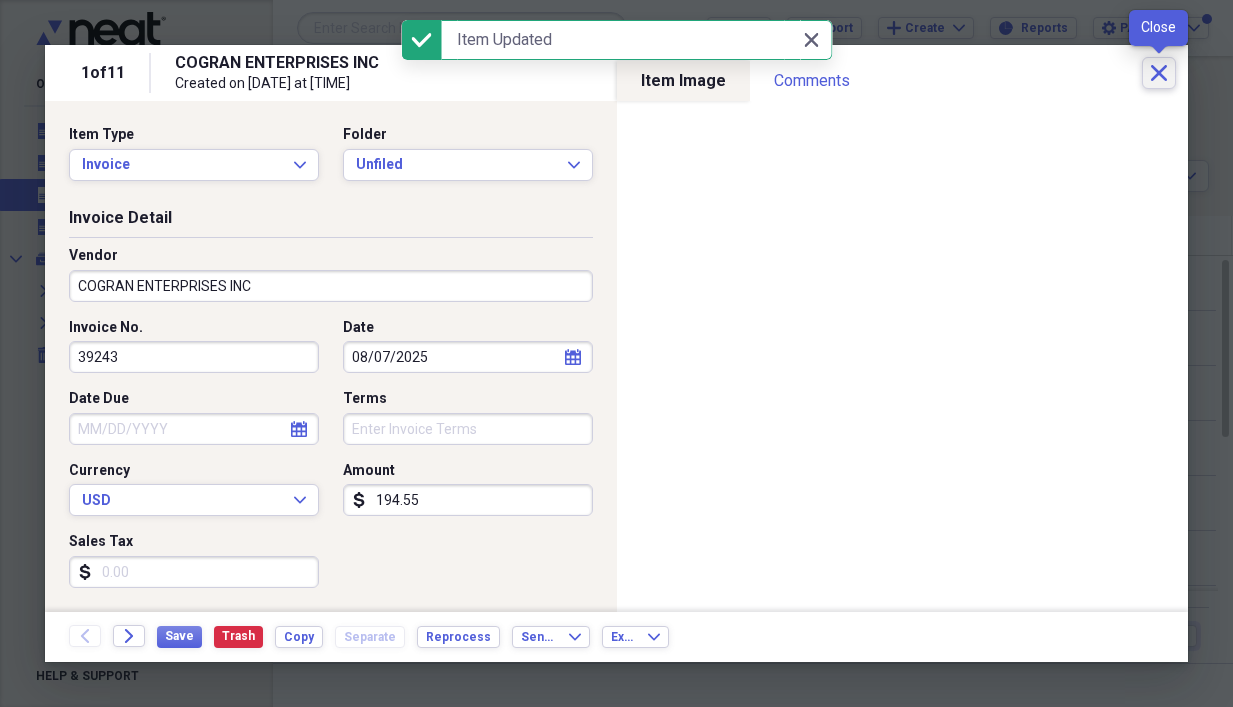 click on "Close" 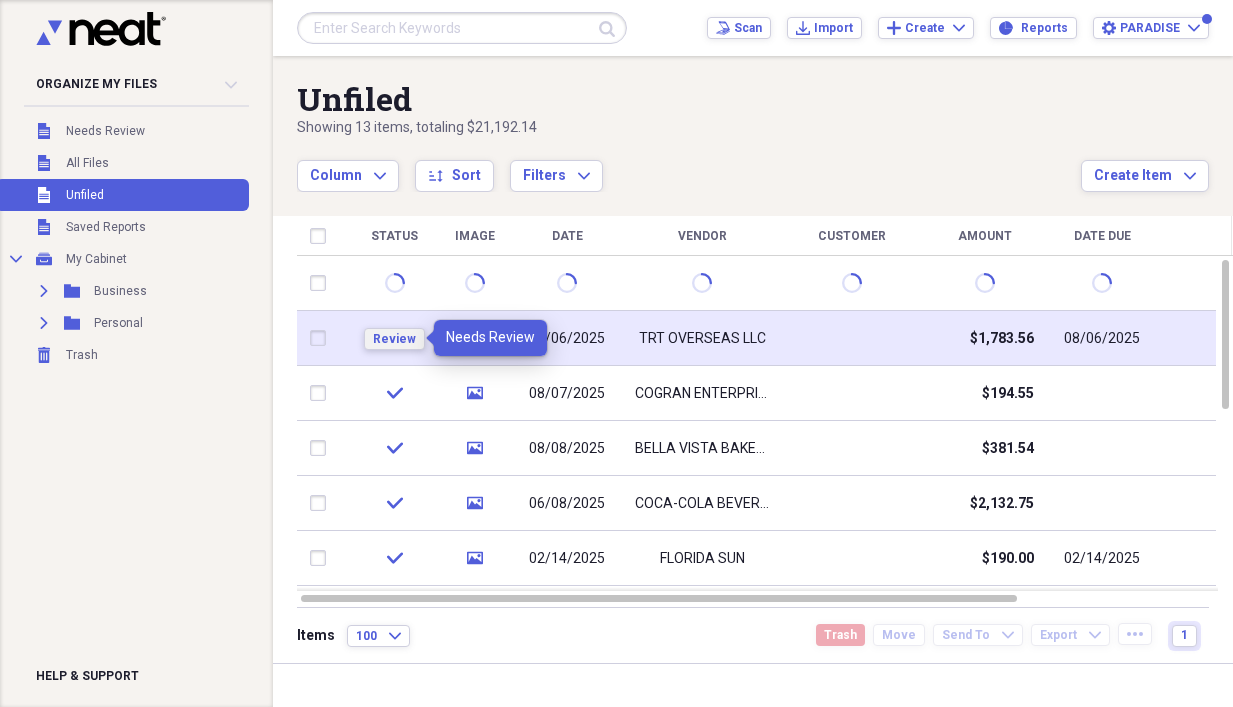 click on "Review" at bounding box center (394, 339) 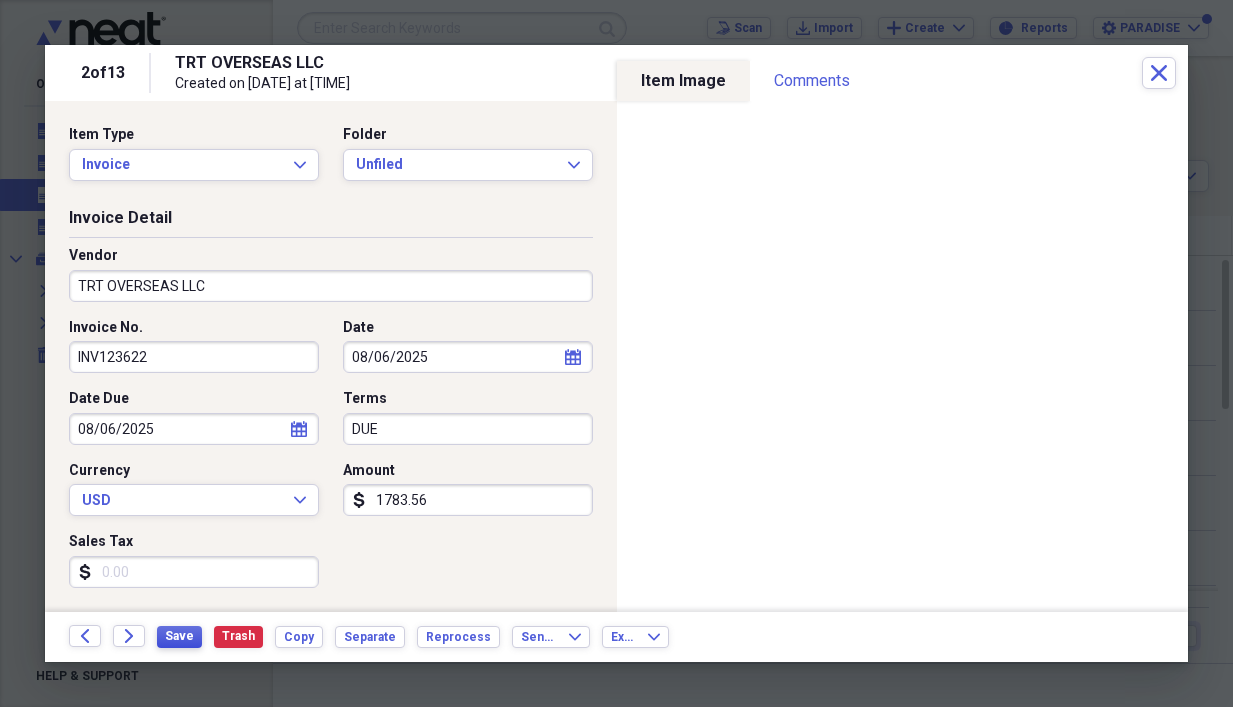 click on "Save" at bounding box center (179, 636) 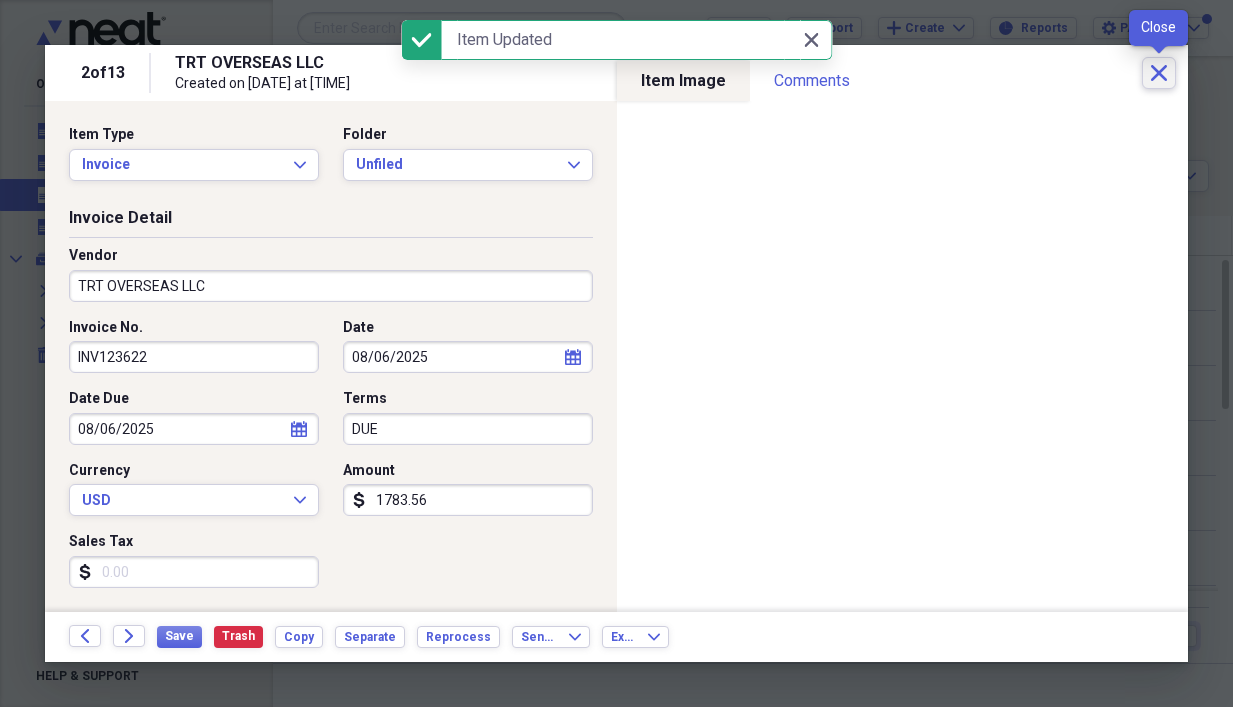 click 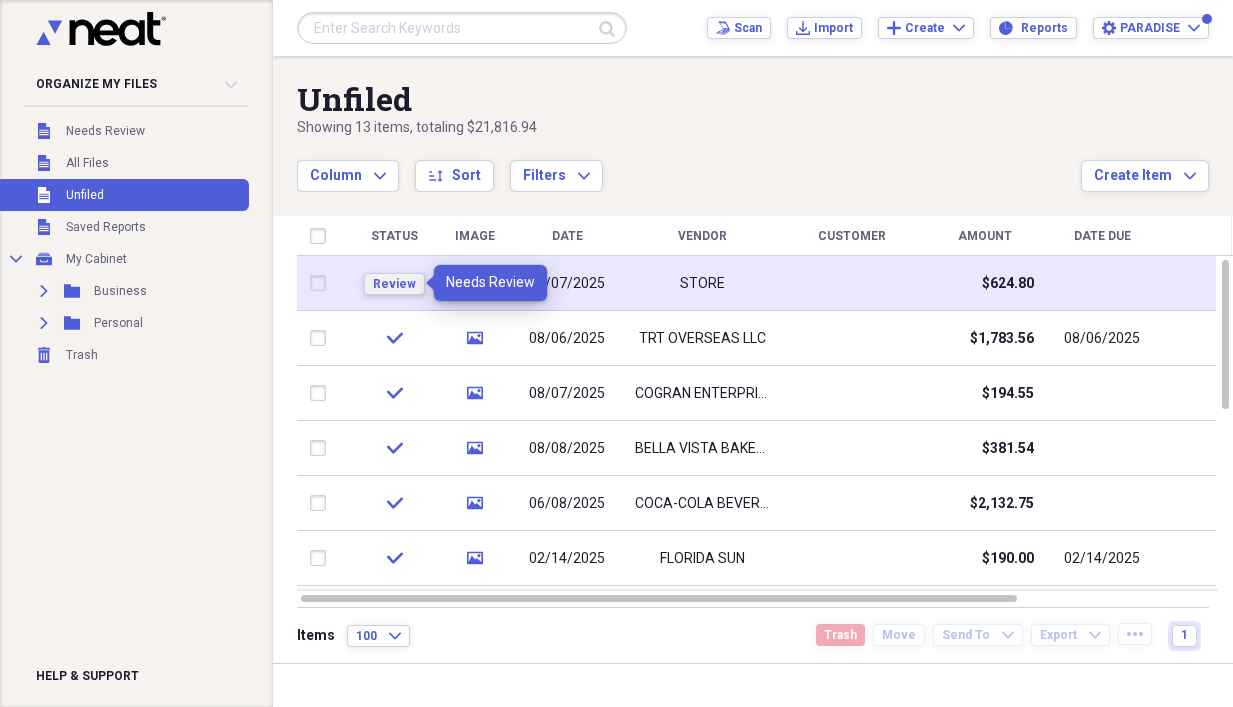 click on "Review" at bounding box center (394, 284) 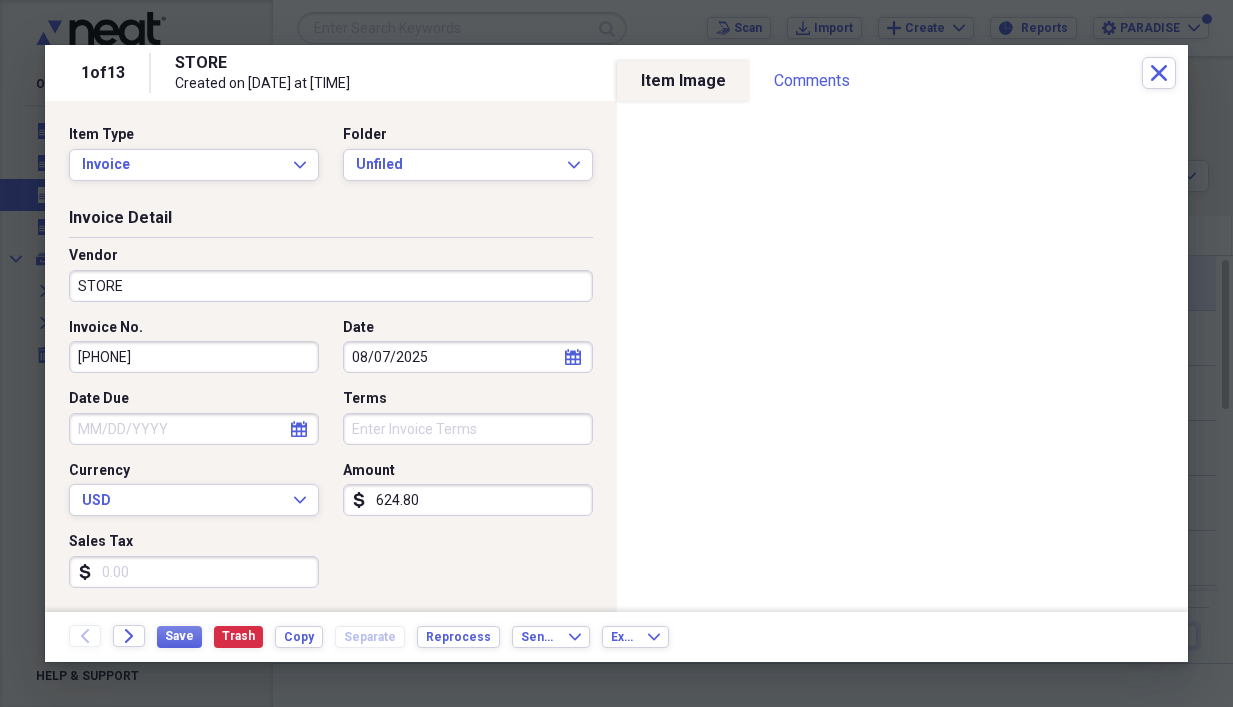 click on "STORE" at bounding box center [331, 286] 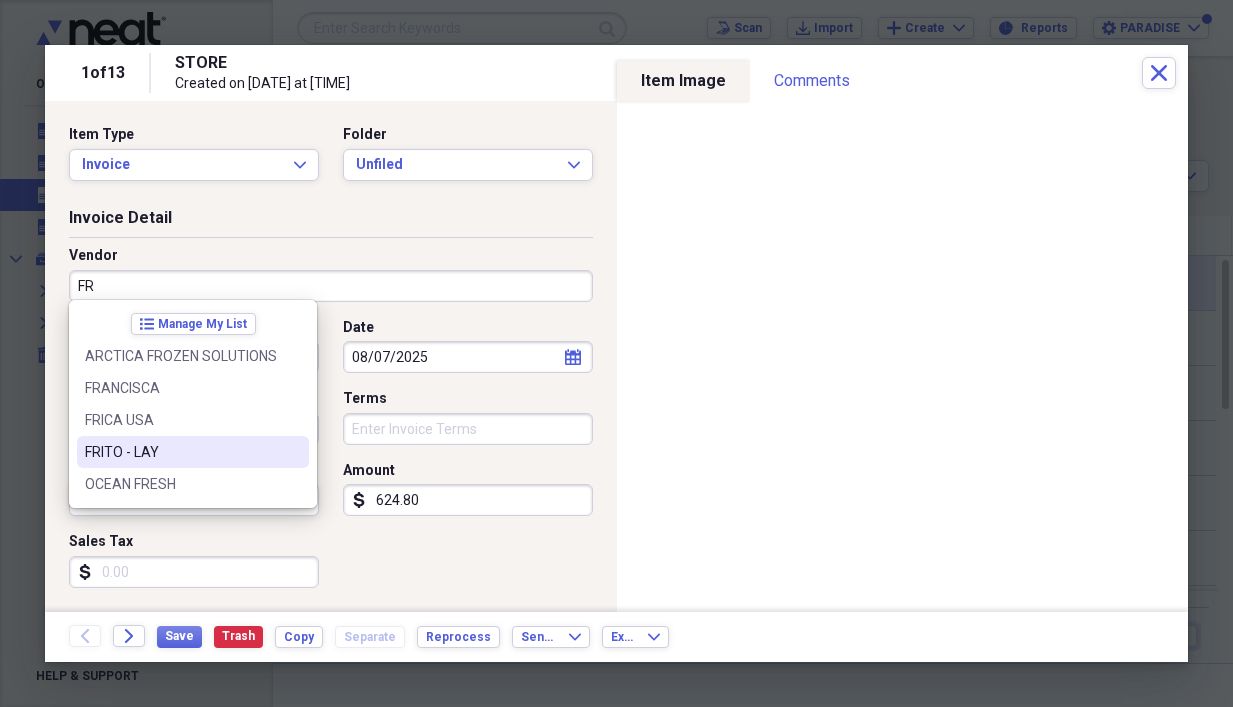 click on "FRITO - LAY" at bounding box center [181, 452] 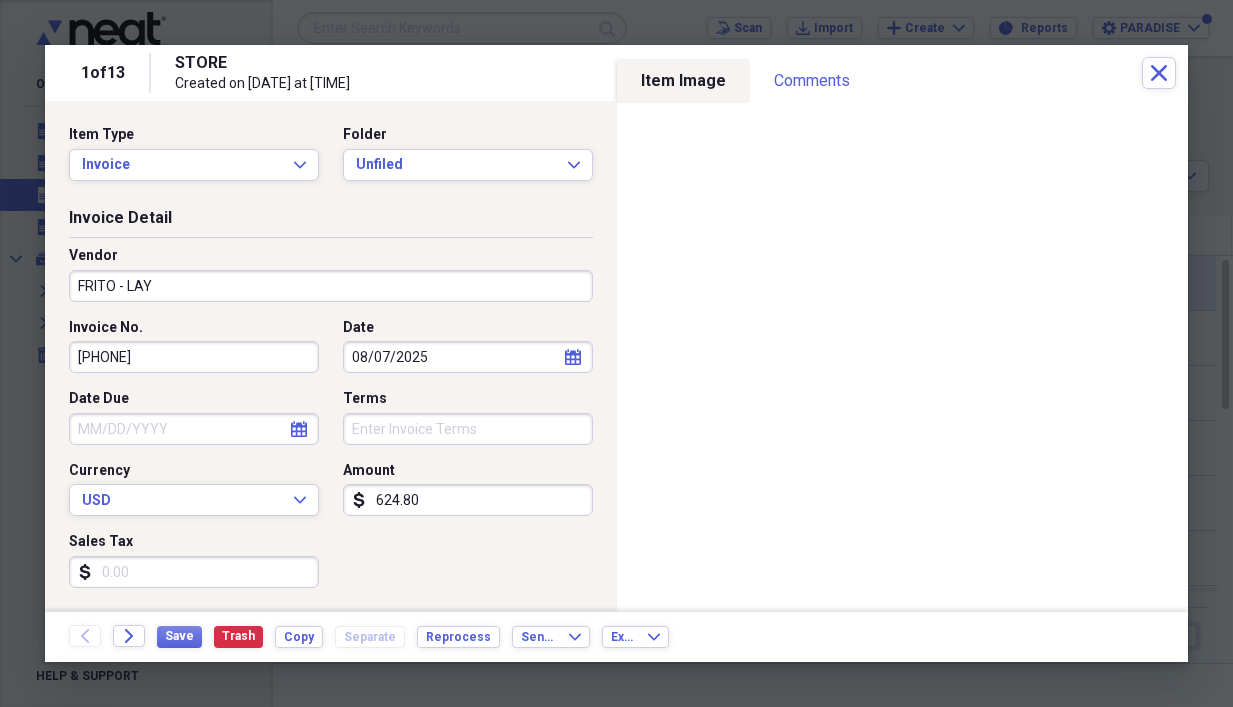 type on "PURCHASES GROCERY" 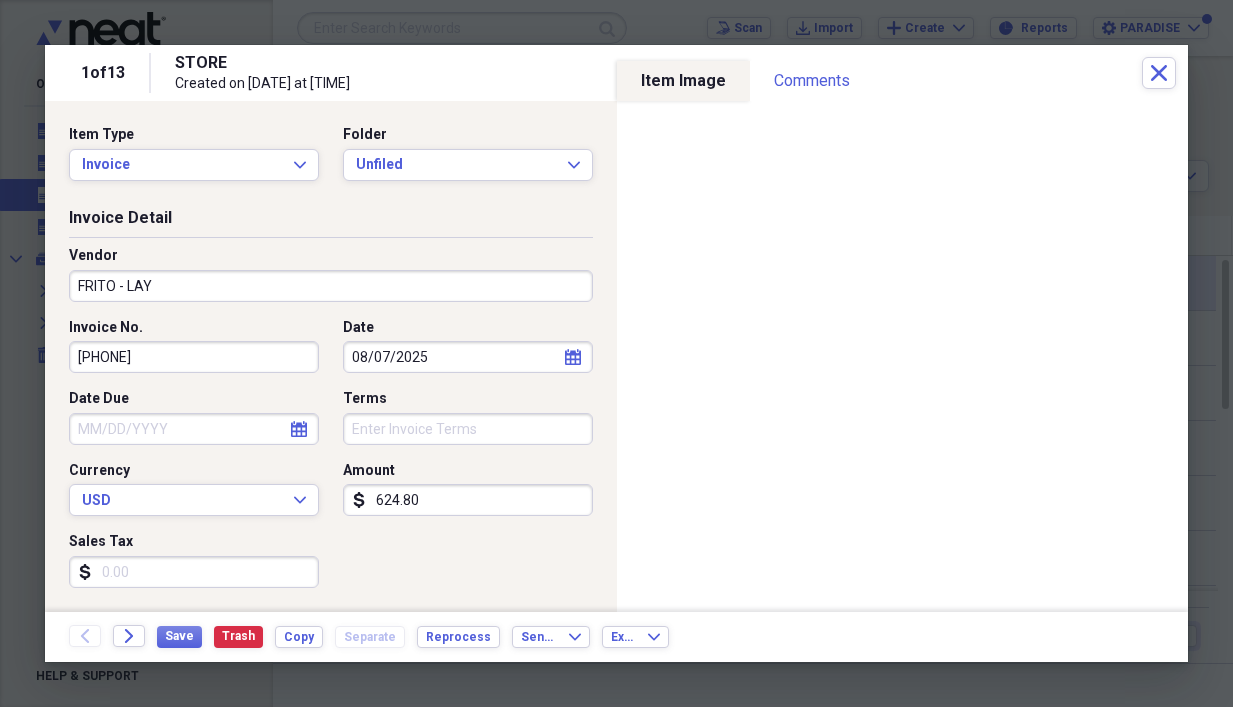 click on "624.80" at bounding box center [468, 500] 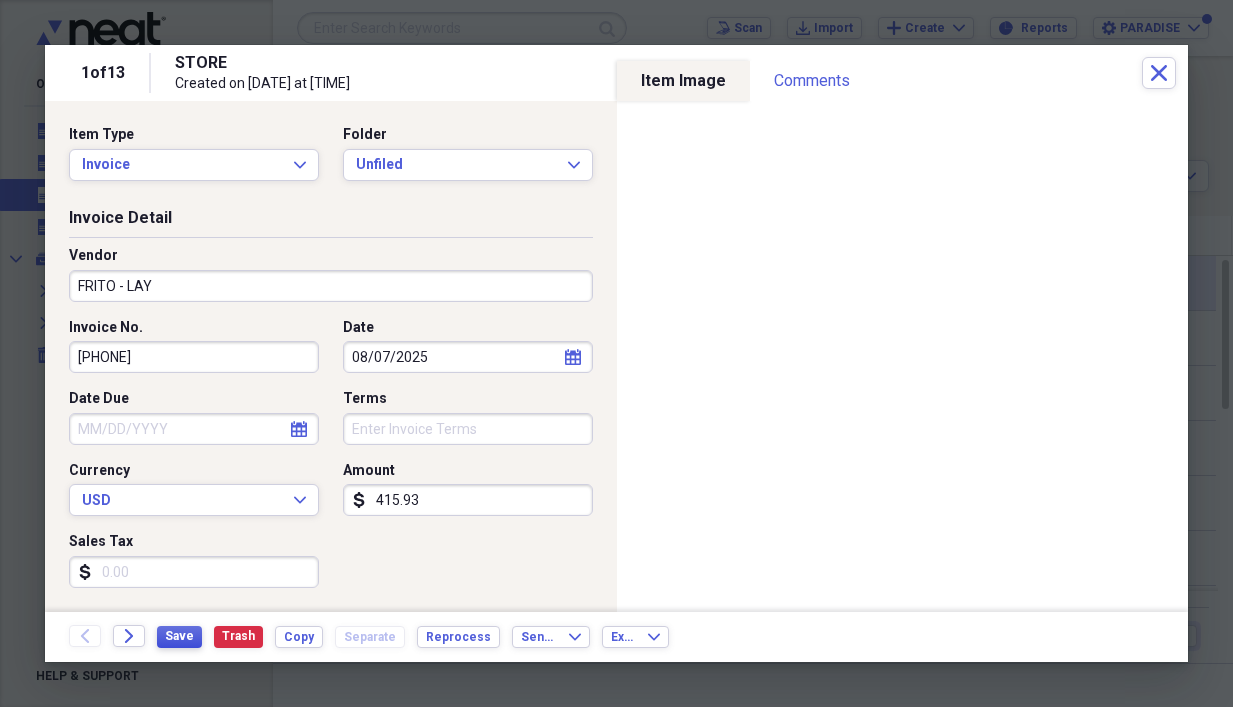 type on "415.93" 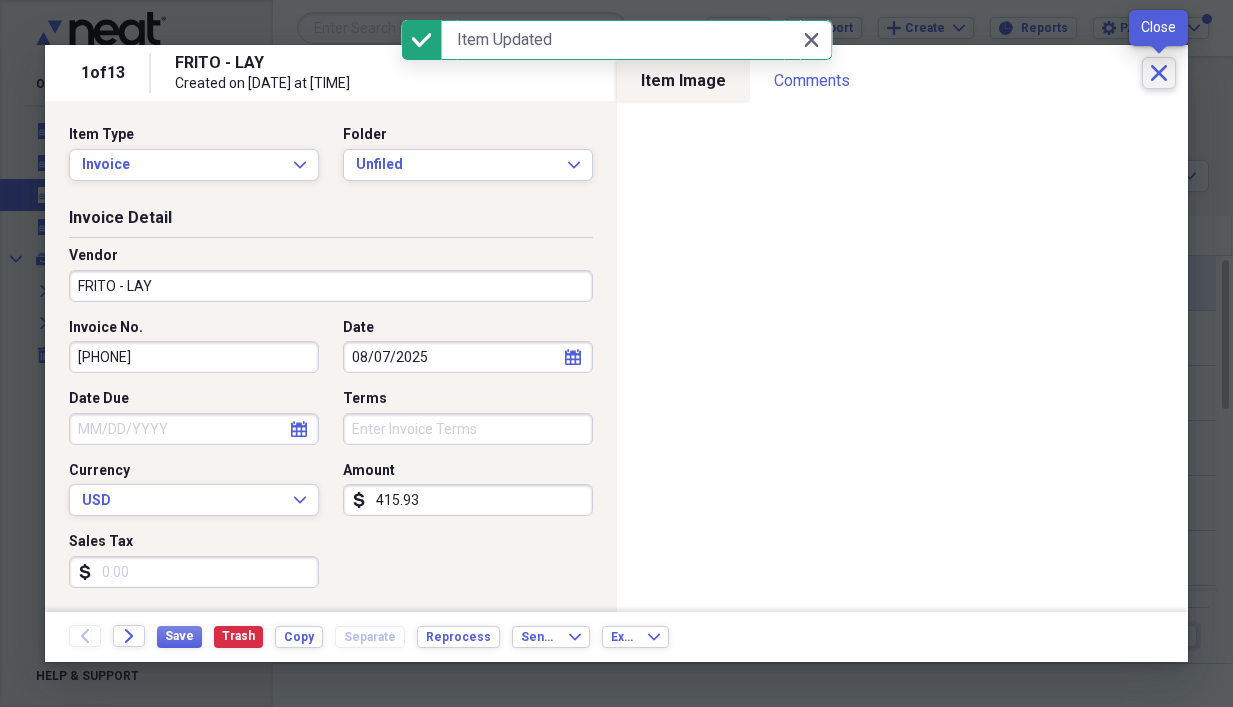 click on "Close" 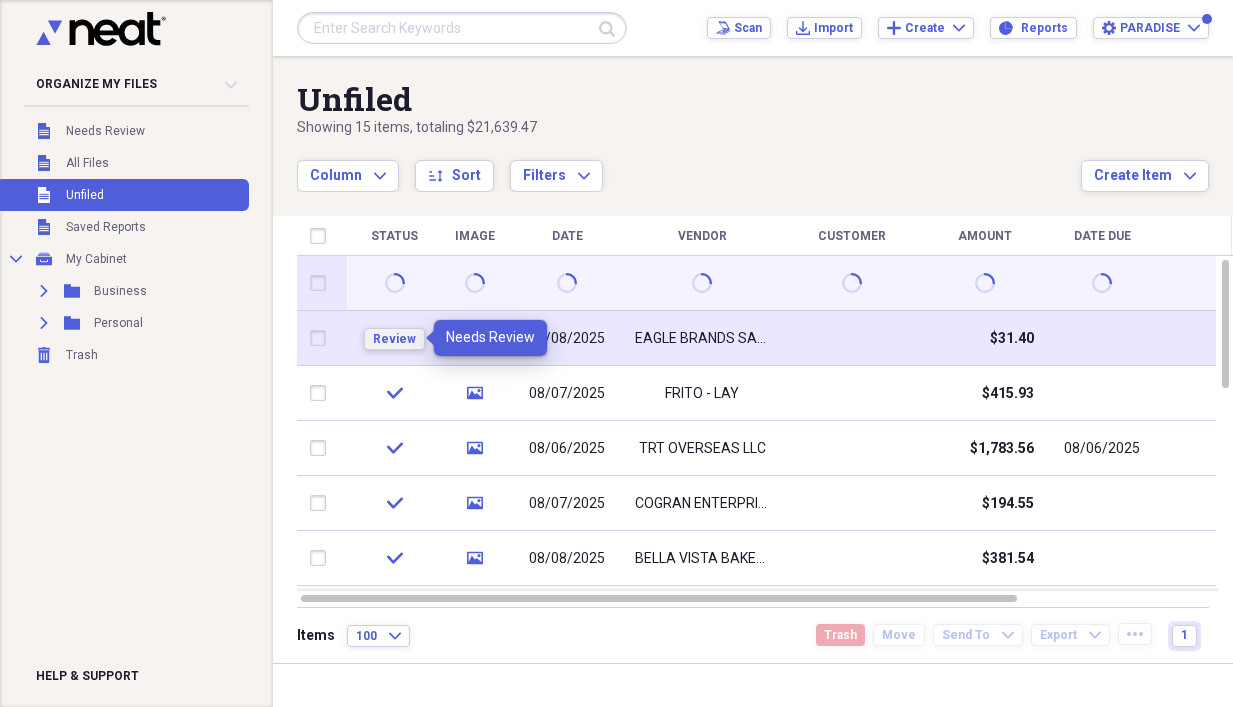 click on "Review" at bounding box center (394, 339) 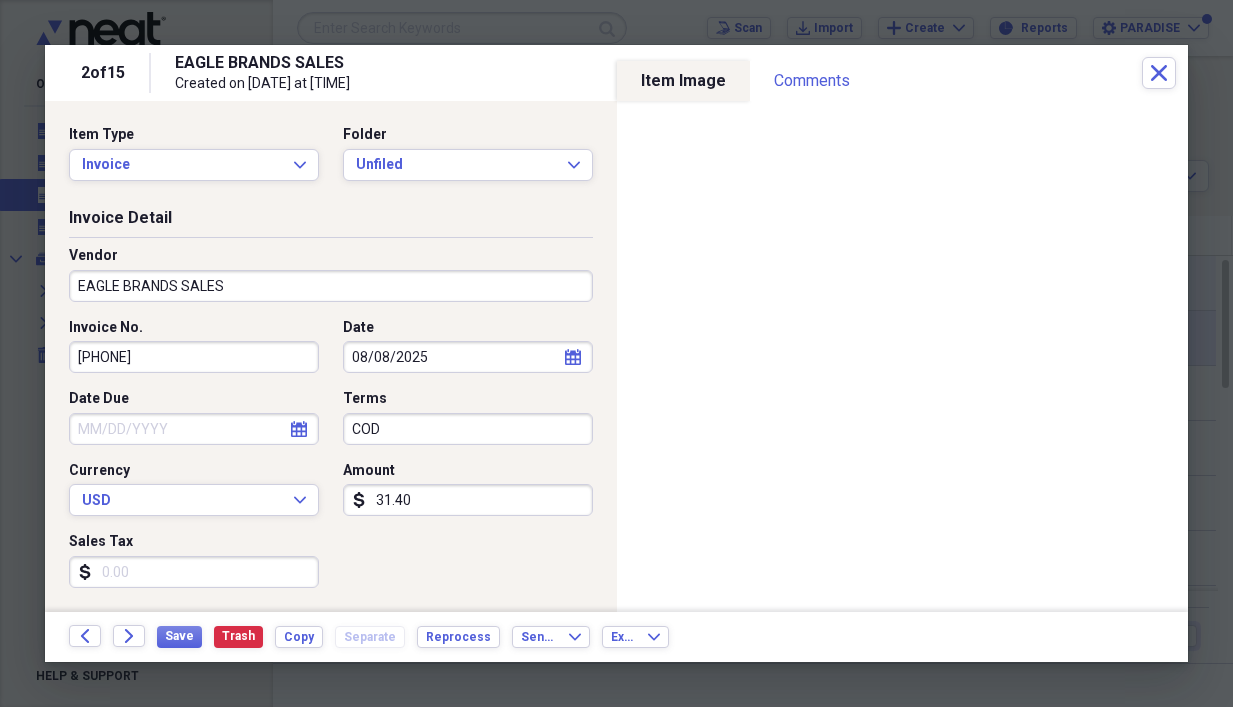 click on "31.40" at bounding box center (468, 500) 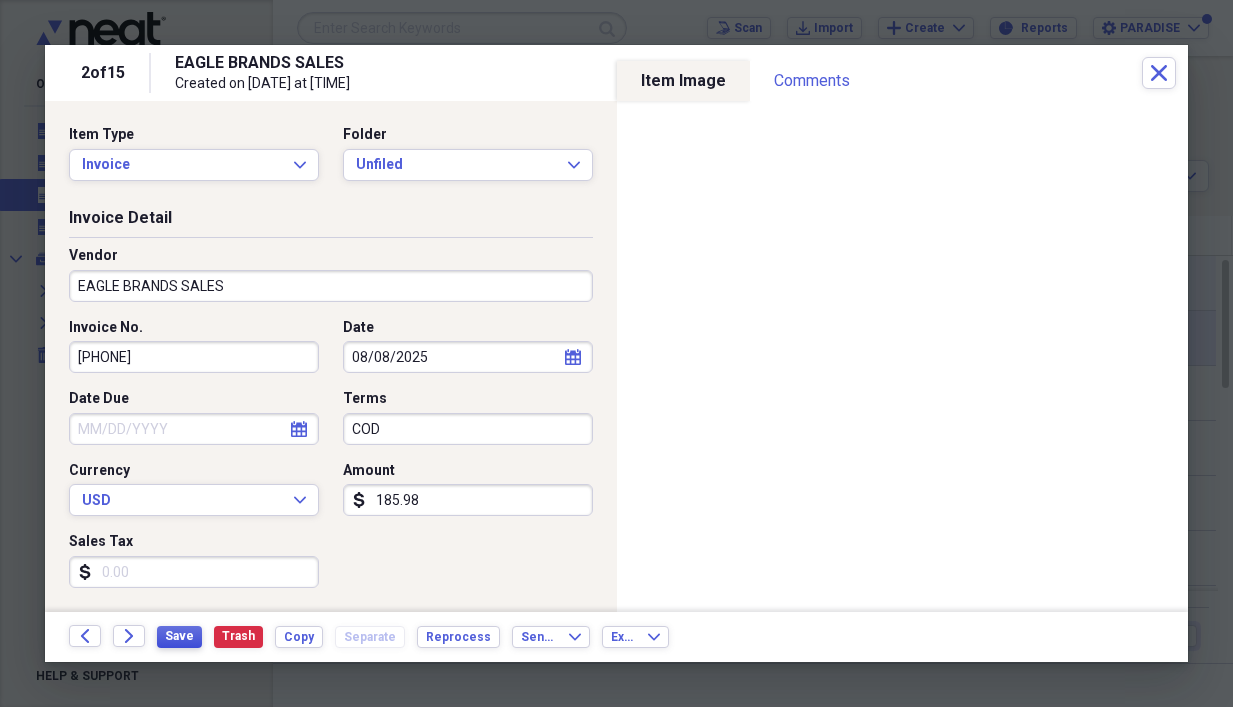 type on "185.98" 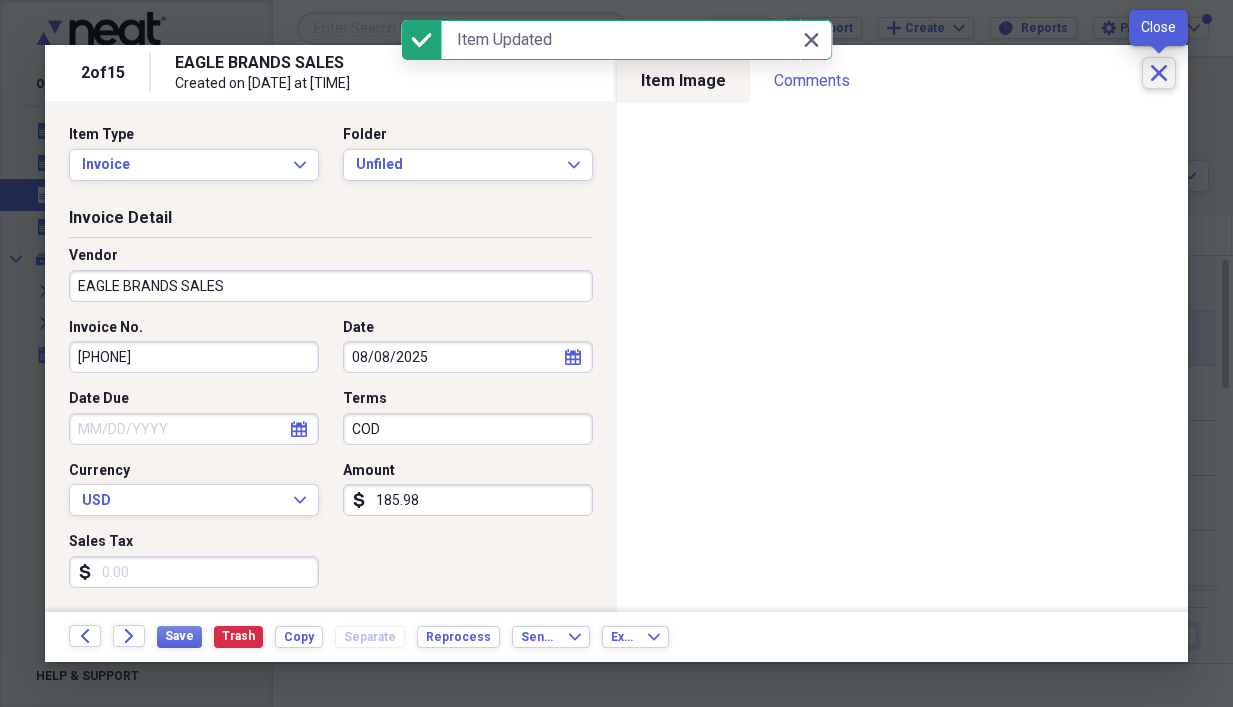 click on "Close" 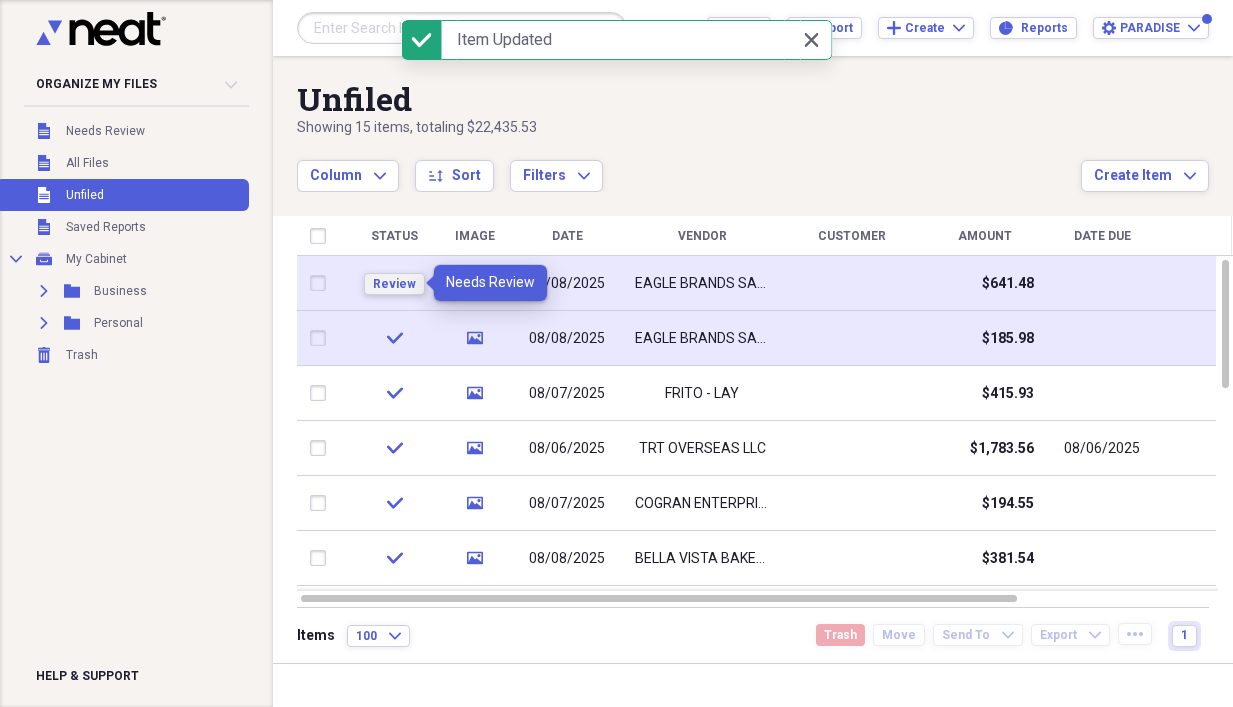click on "Review" at bounding box center (394, 284) 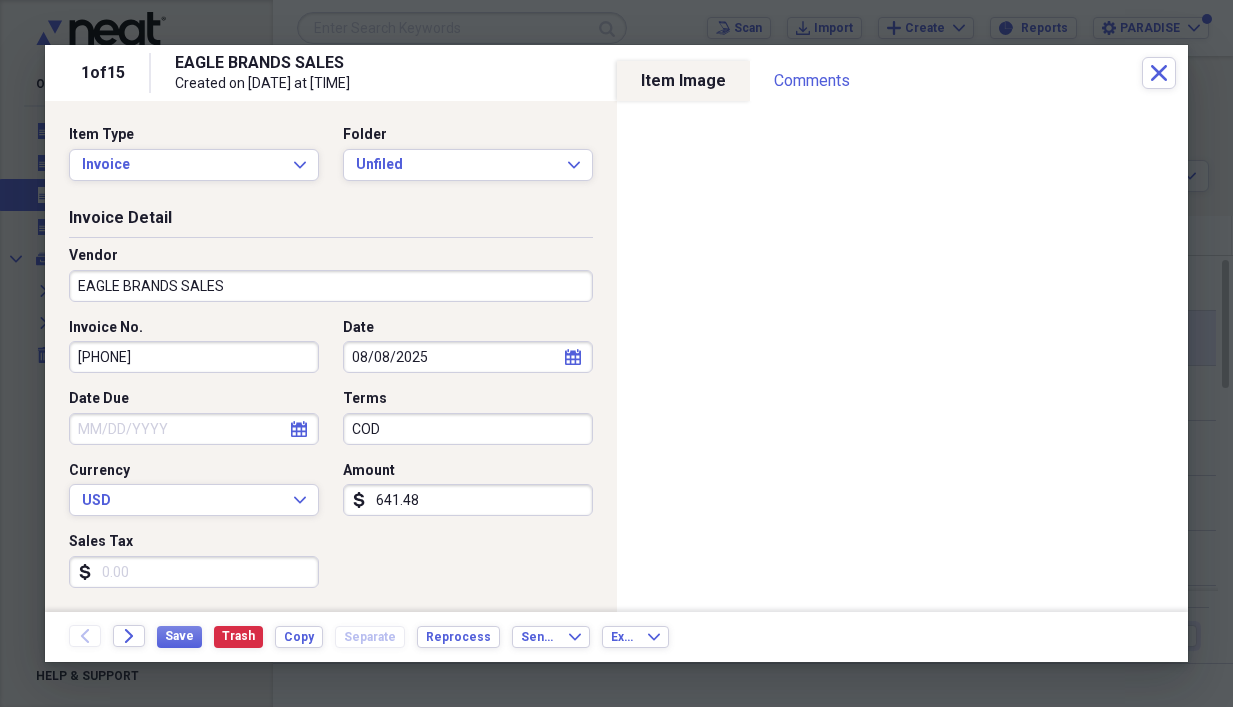 click on "[PHONE]" at bounding box center (194, 357) 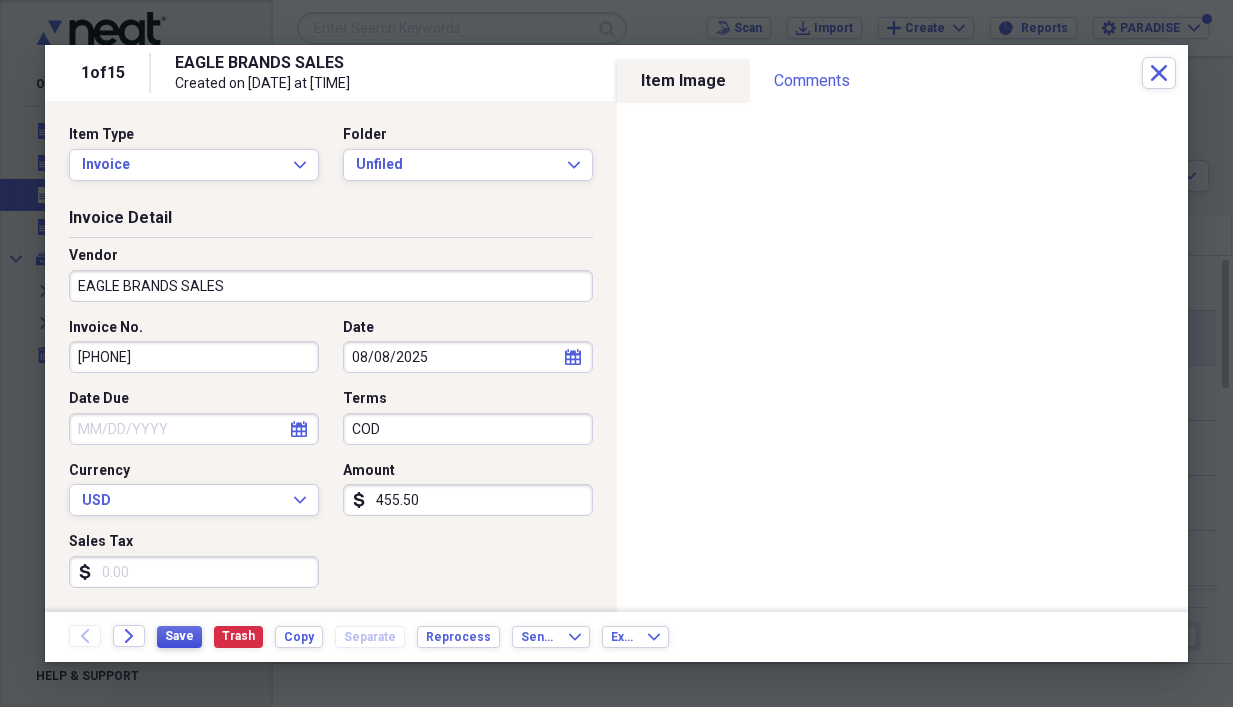 type on "455.50" 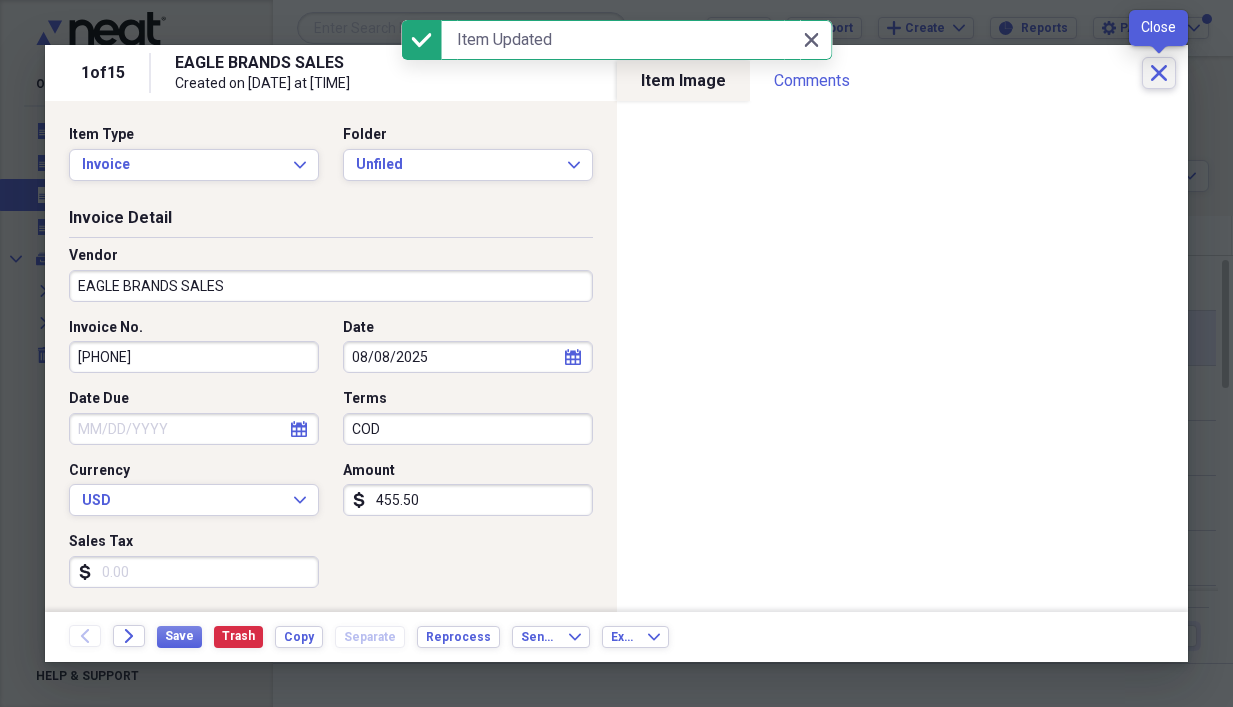 click on "Close" 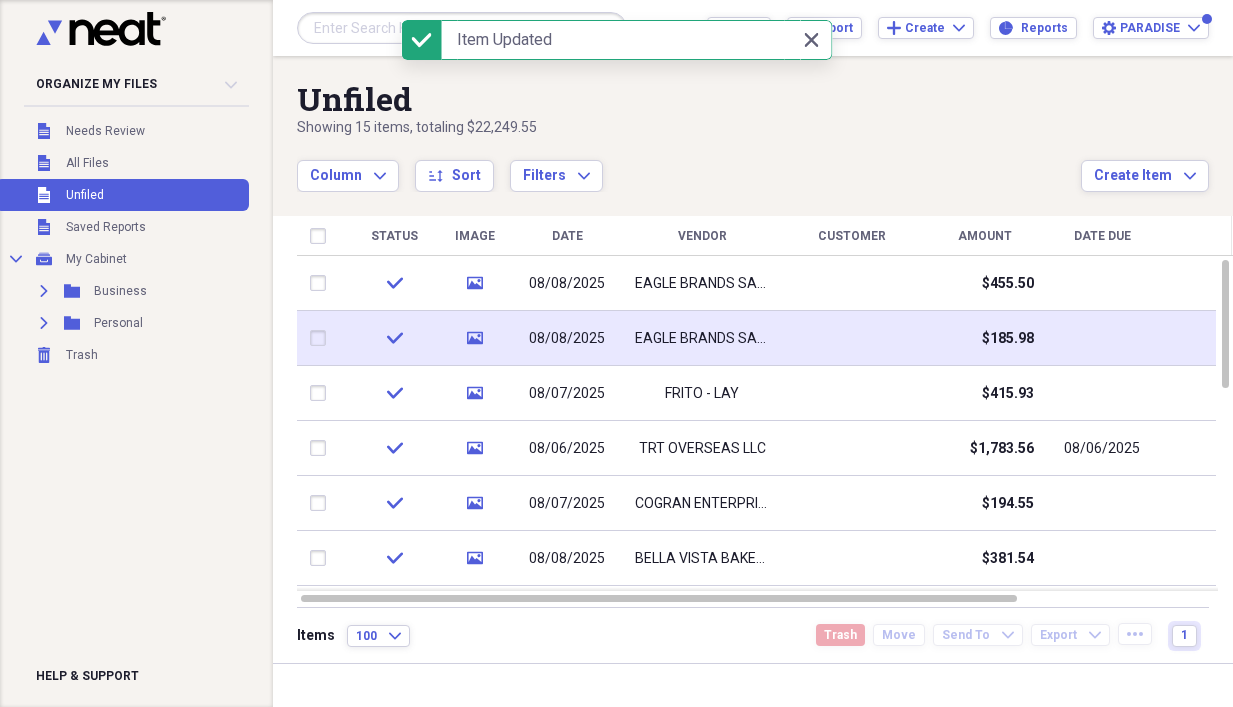 click at bounding box center (852, 338) 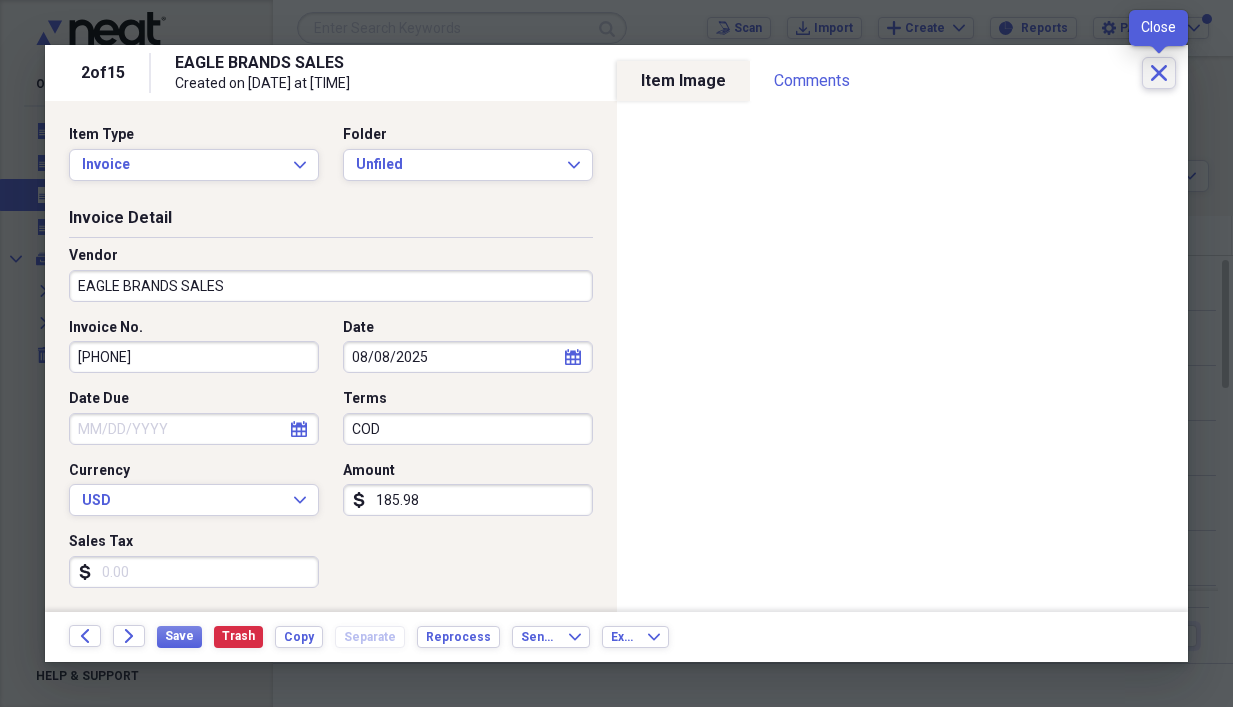 click 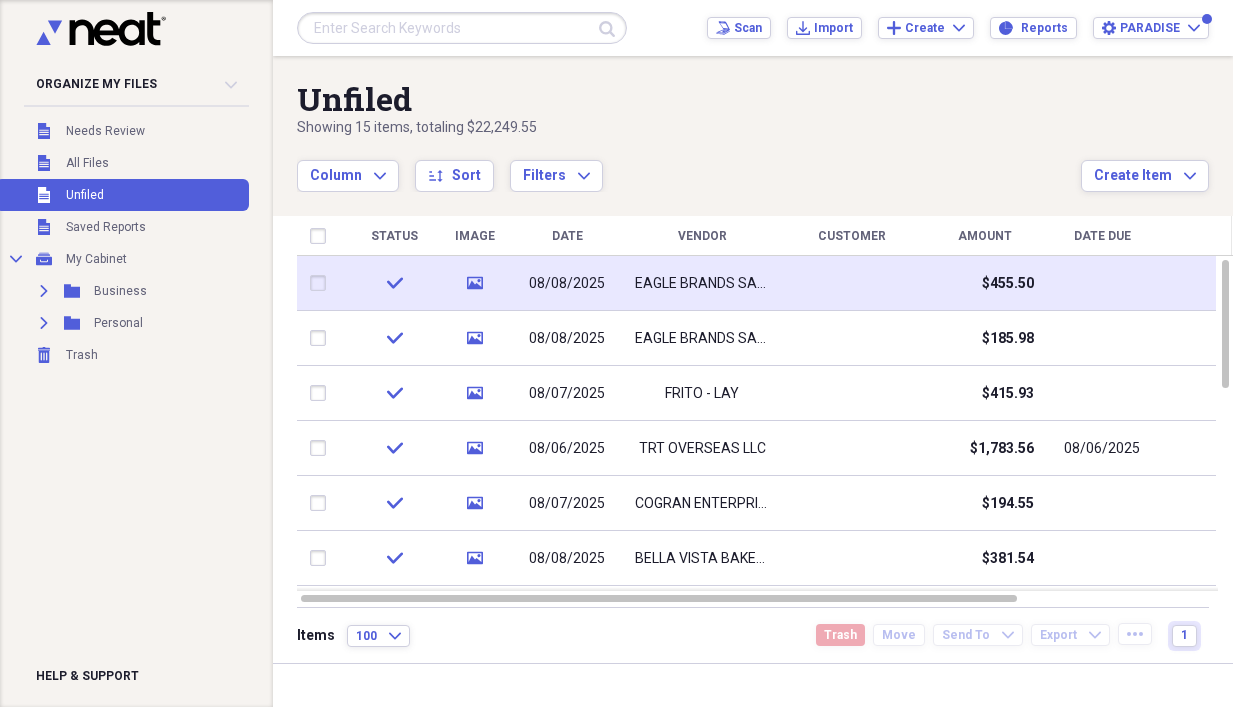 click on "EAGLE BRANDS SALES" at bounding box center (702, 284) 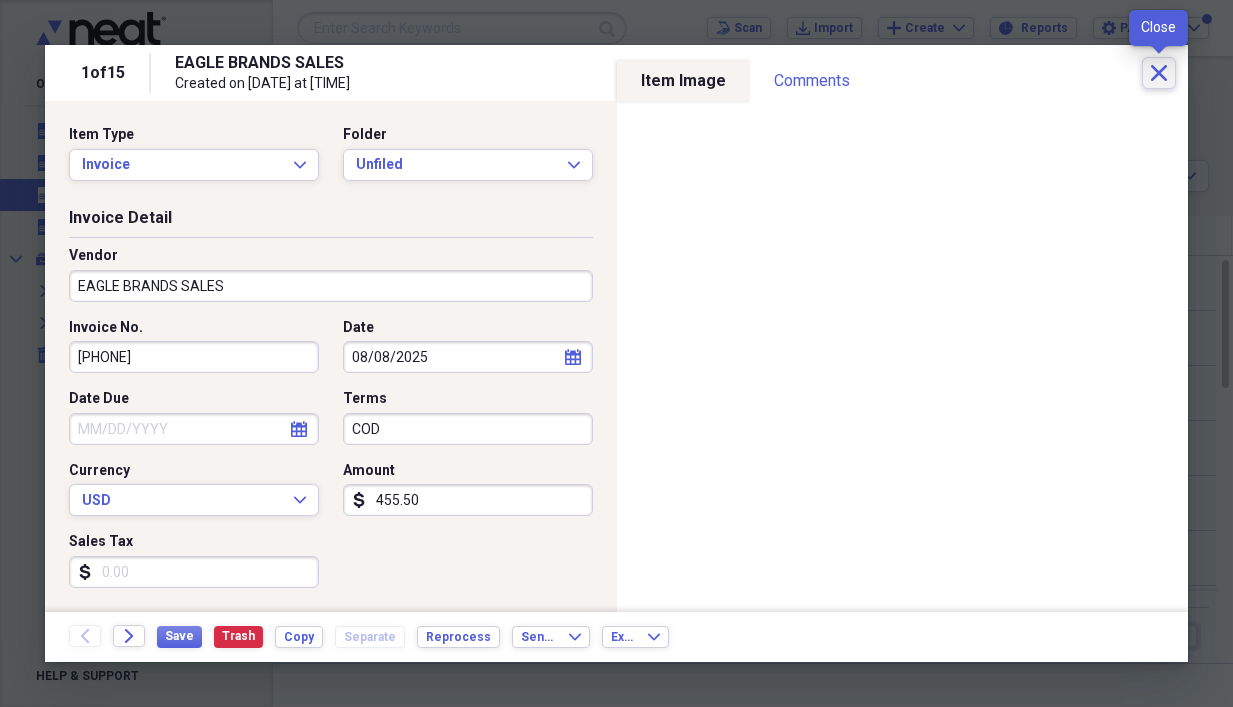 click on "Close" 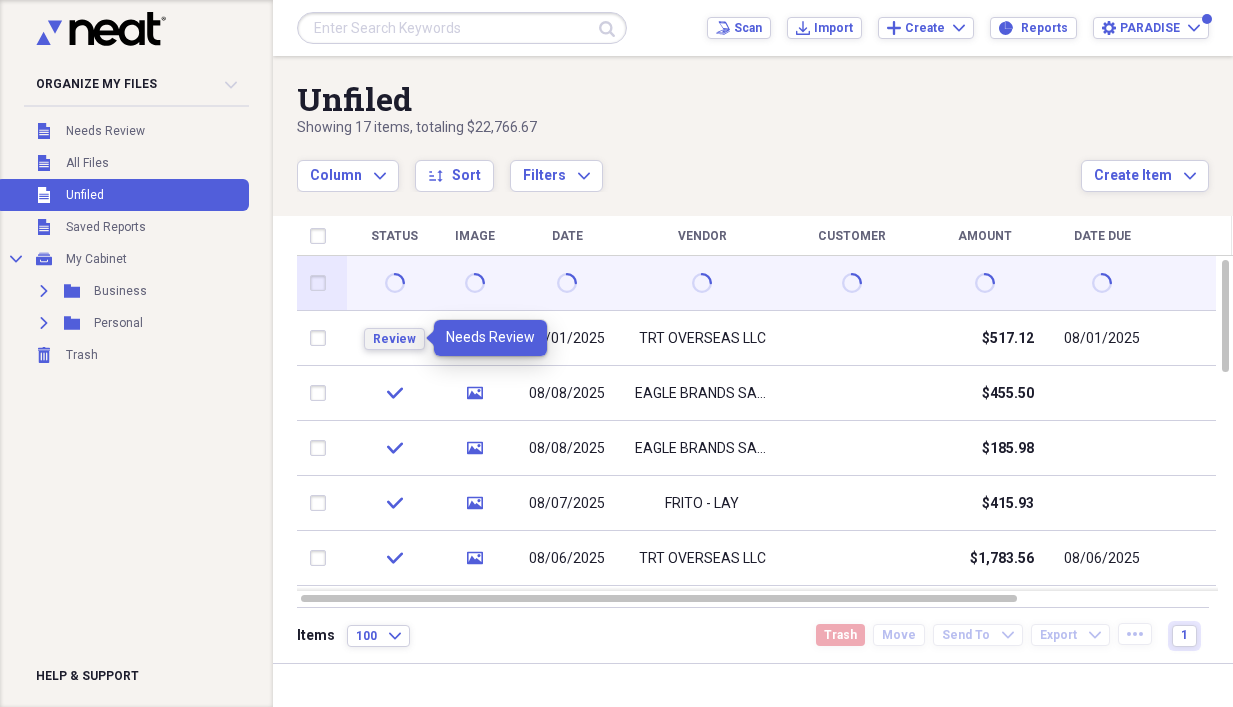 click on "Review" at bounding box center (394, 339) 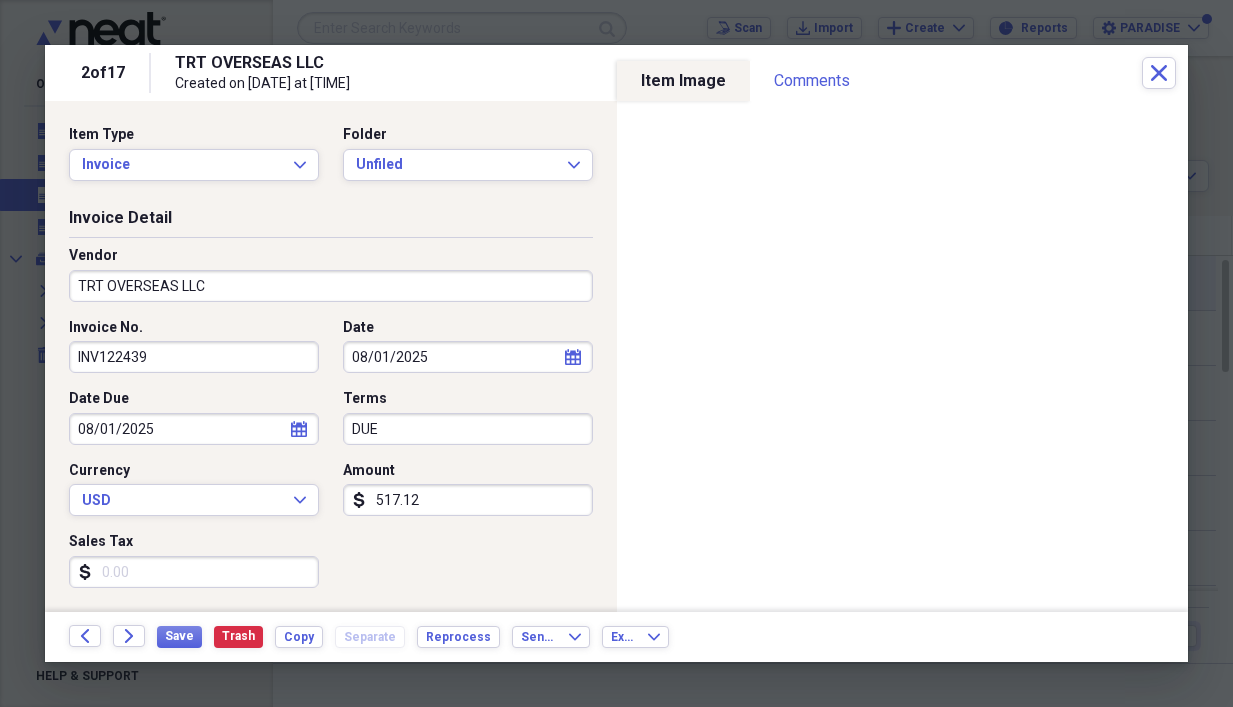 click on "517.12" at bounding box center [468, 500] 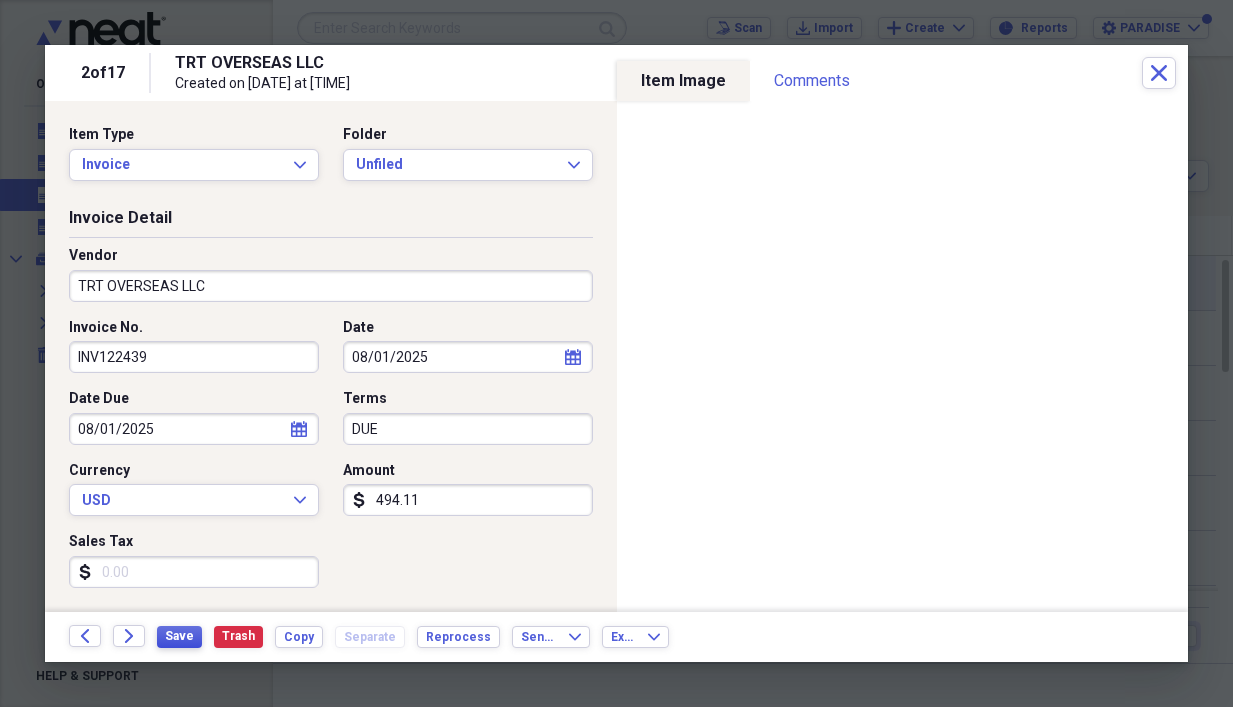 type on "494.11" 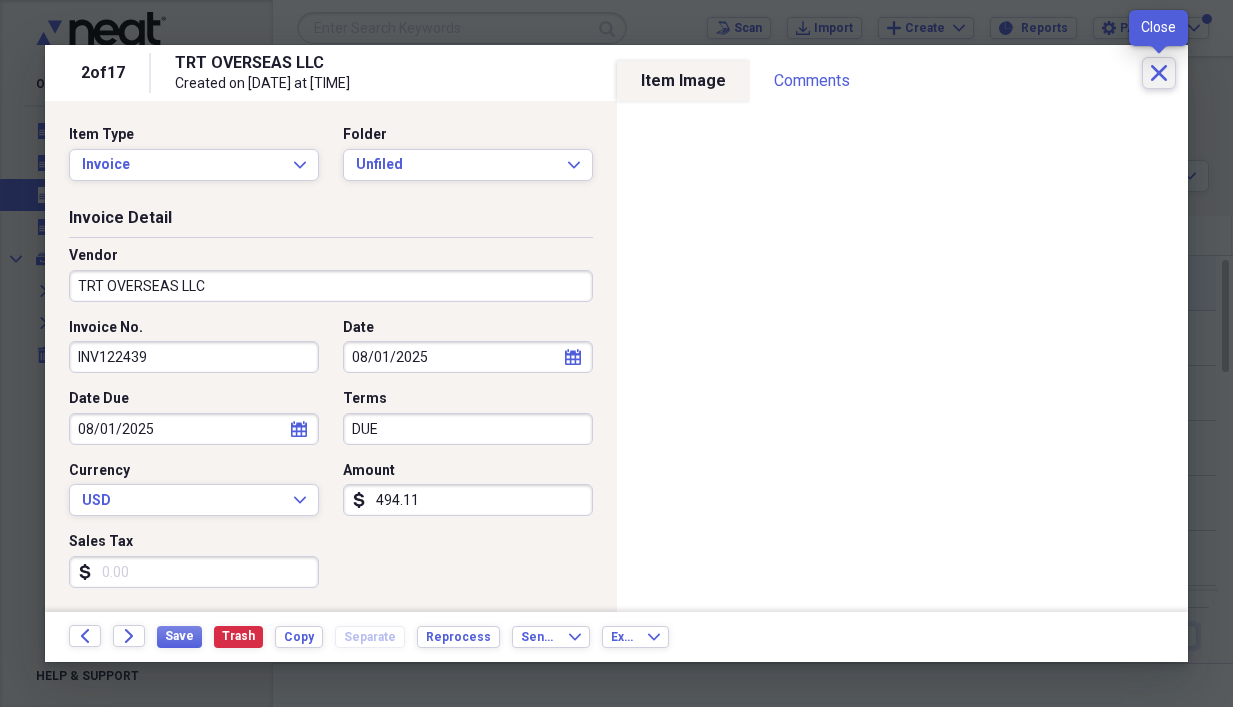 click on "Close" at bounding box center [1159, 73] 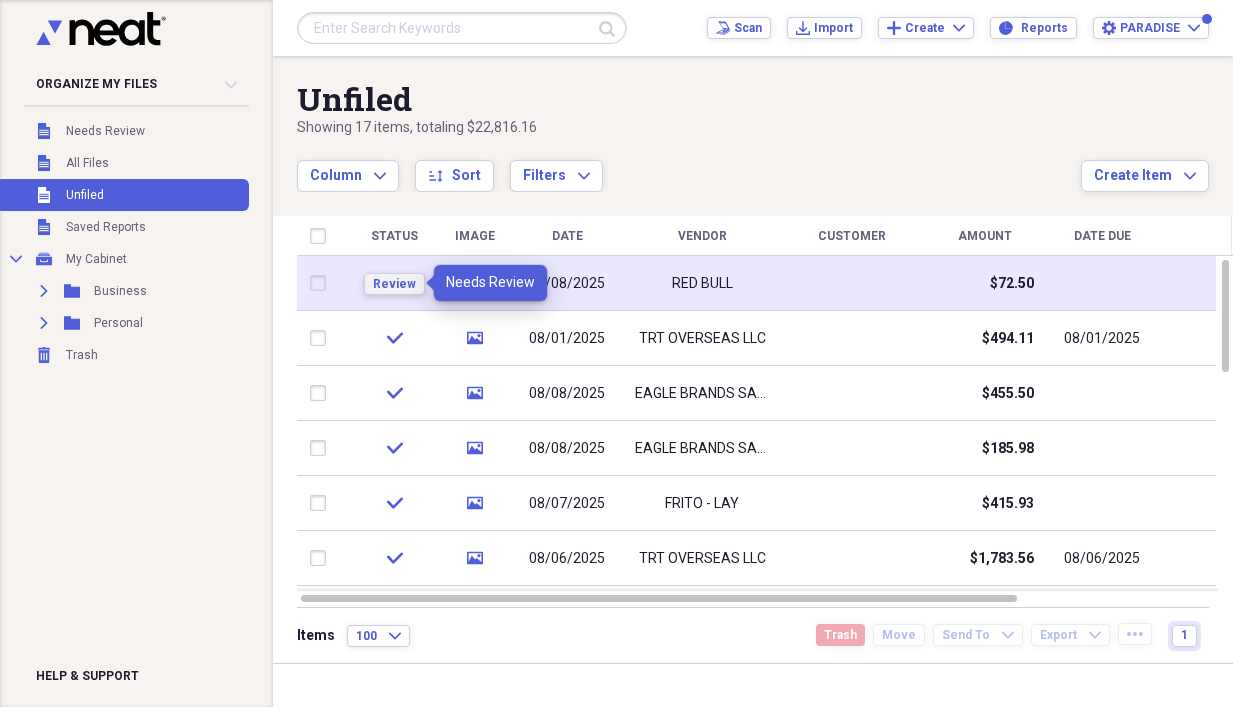 click on "Review" at bounding box center [394, 284] 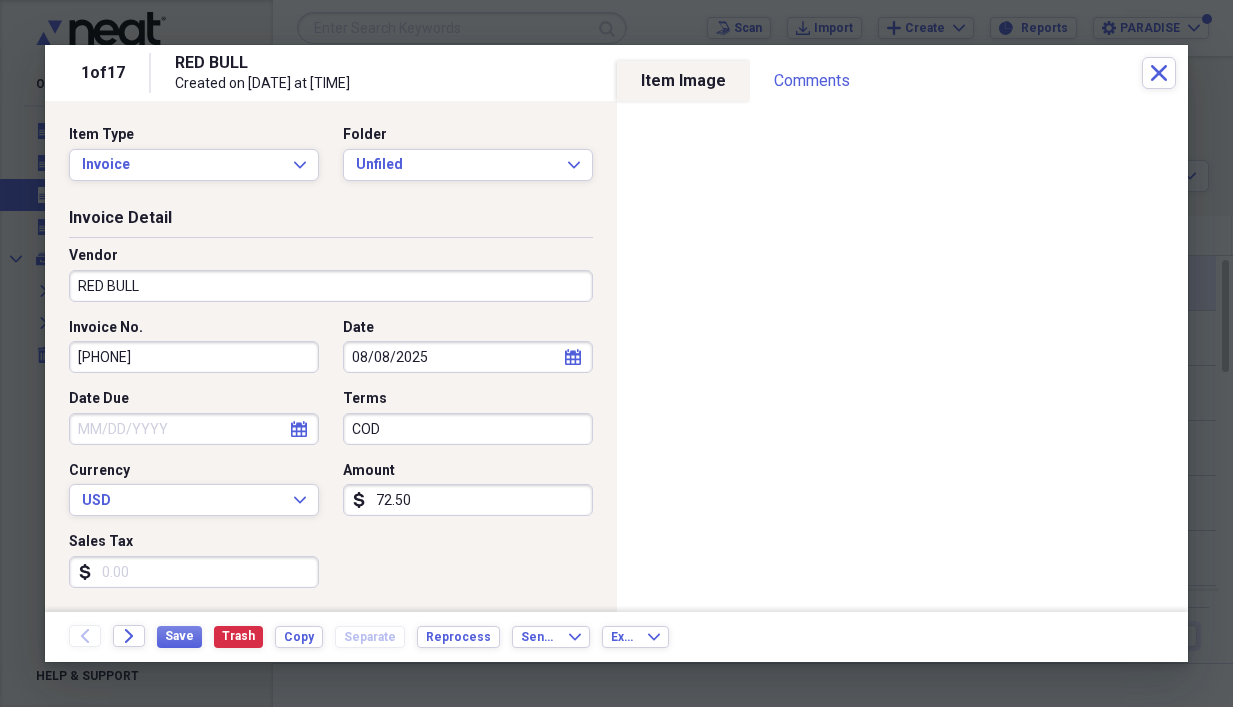 click on "72.50" at bounding box center [468, 500] 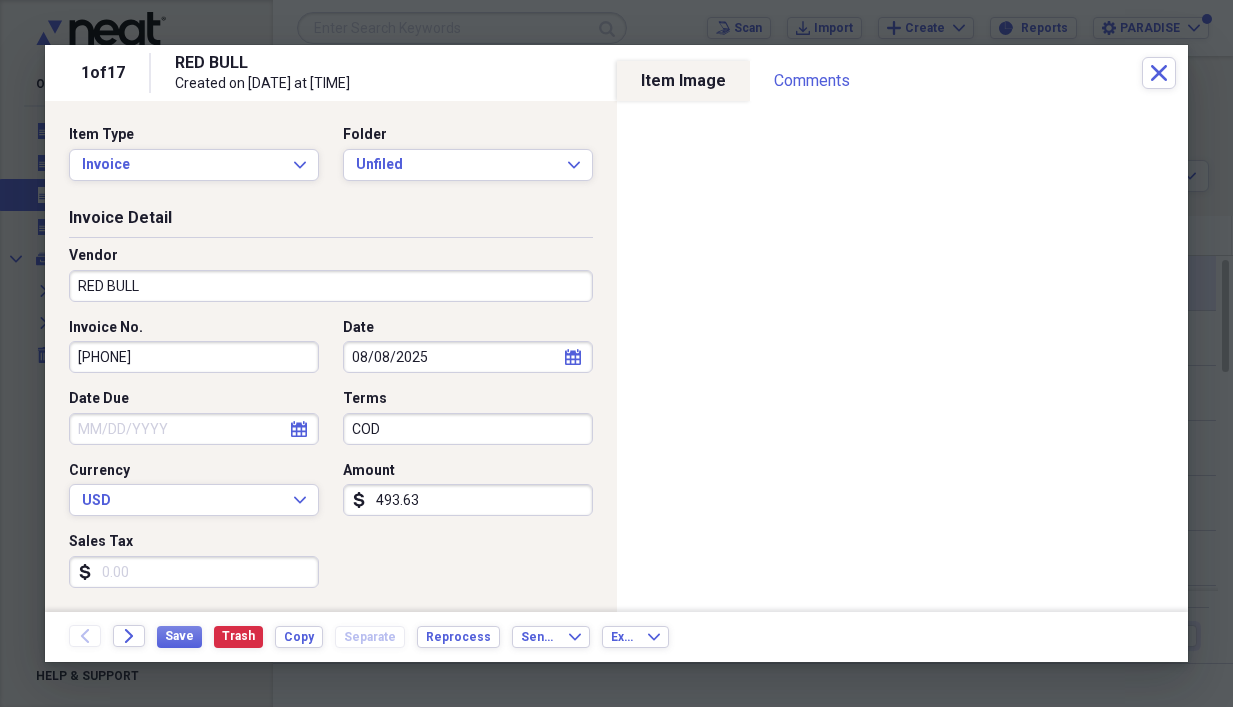 type on "493.63" 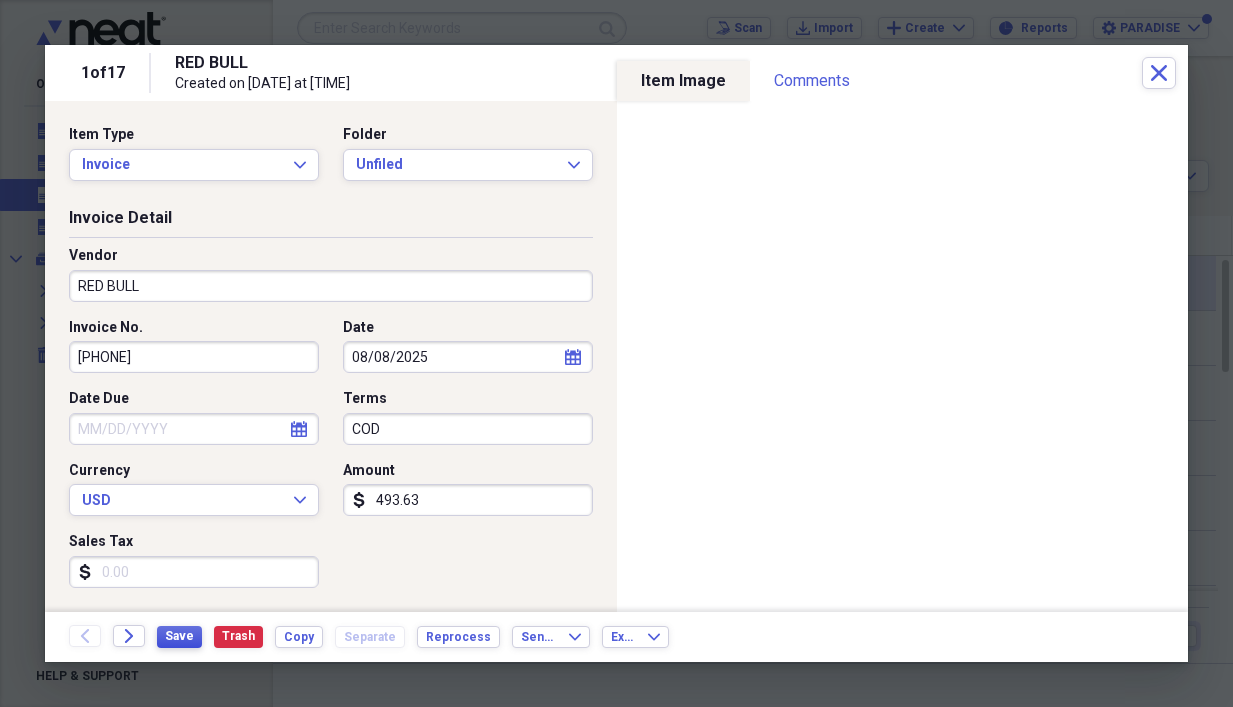 click on "Save" at bounding box center (179, 636) 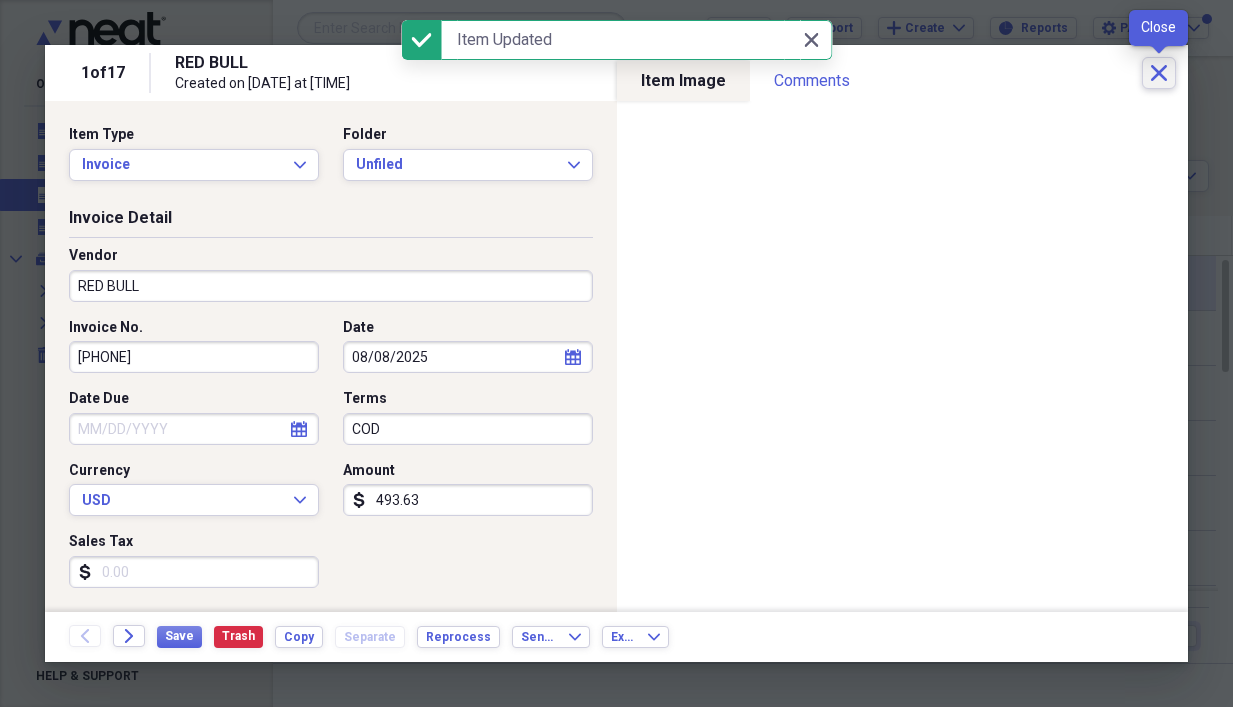 click on "Close" 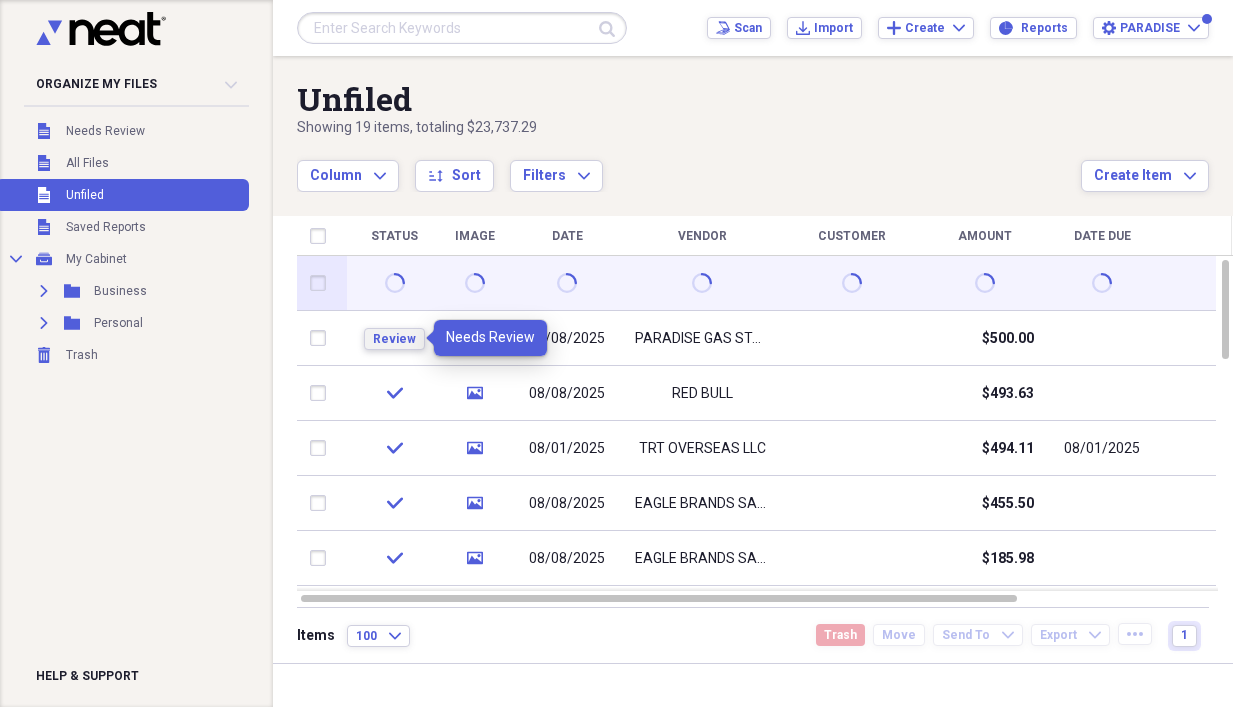 click on "Review" at bounding box center (394, 339) 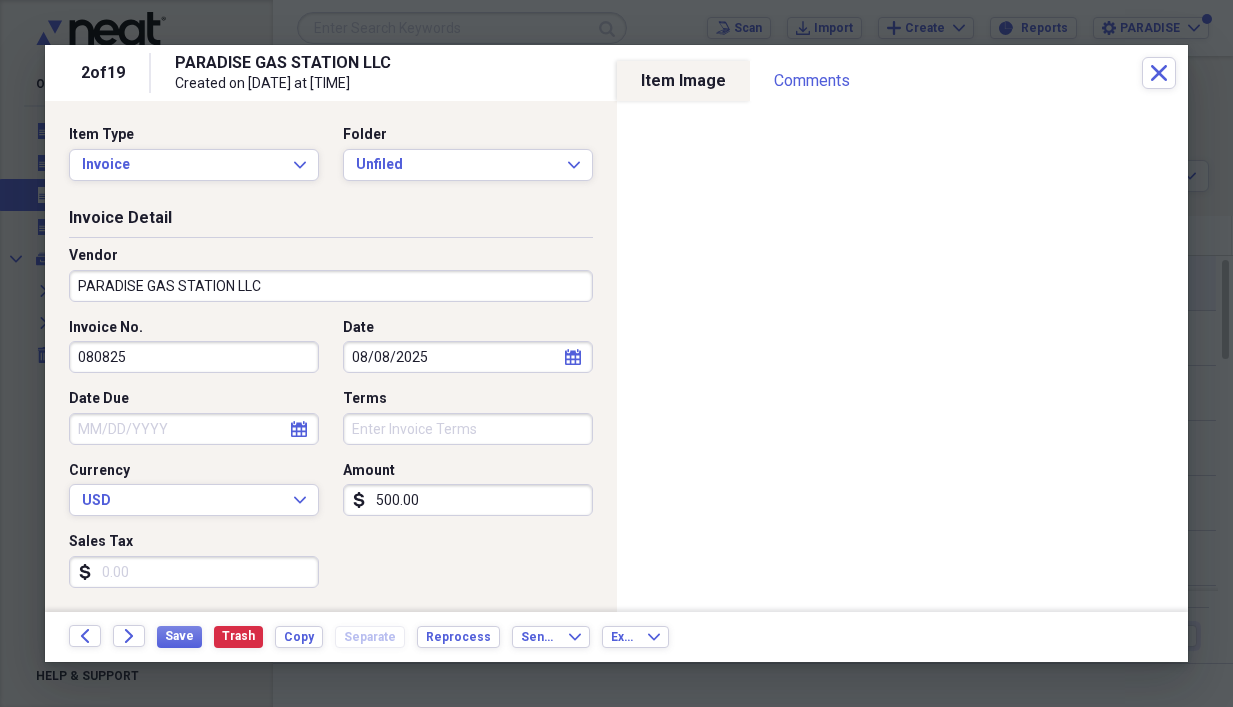 click on "PARADISE GAS STATION LLC" at bounding box center (331, 286) 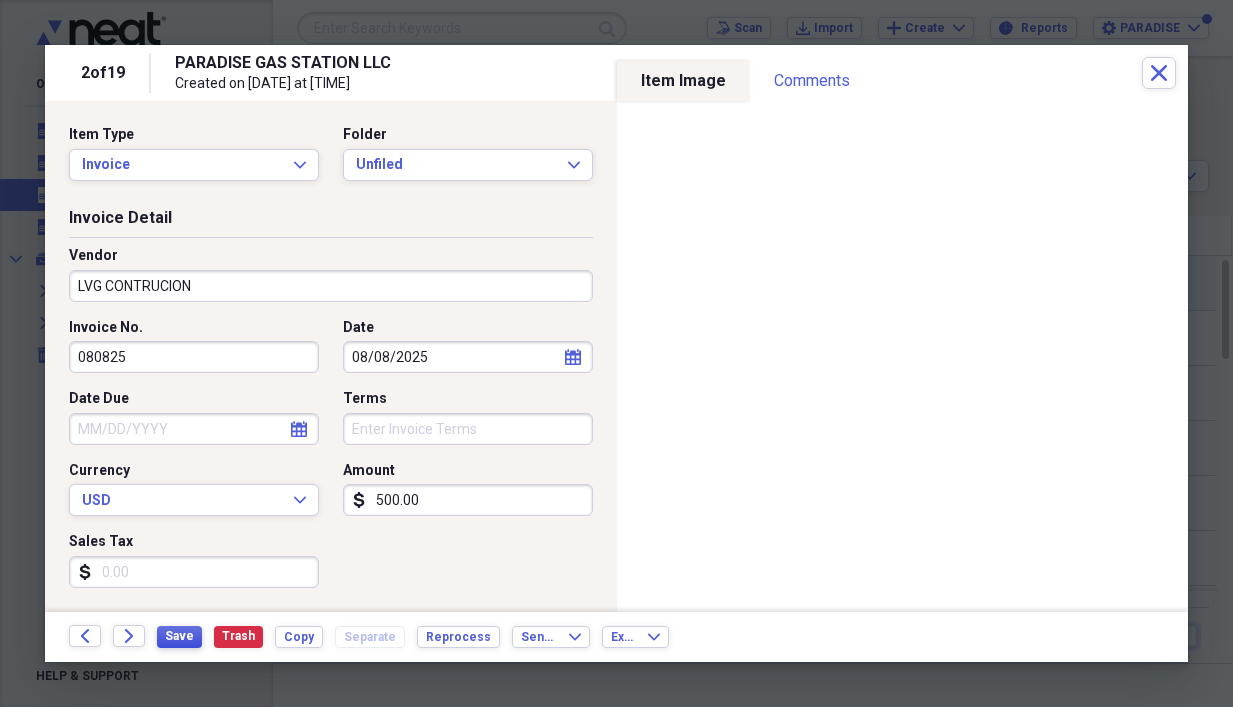 type on "LVG CONTRUCION" 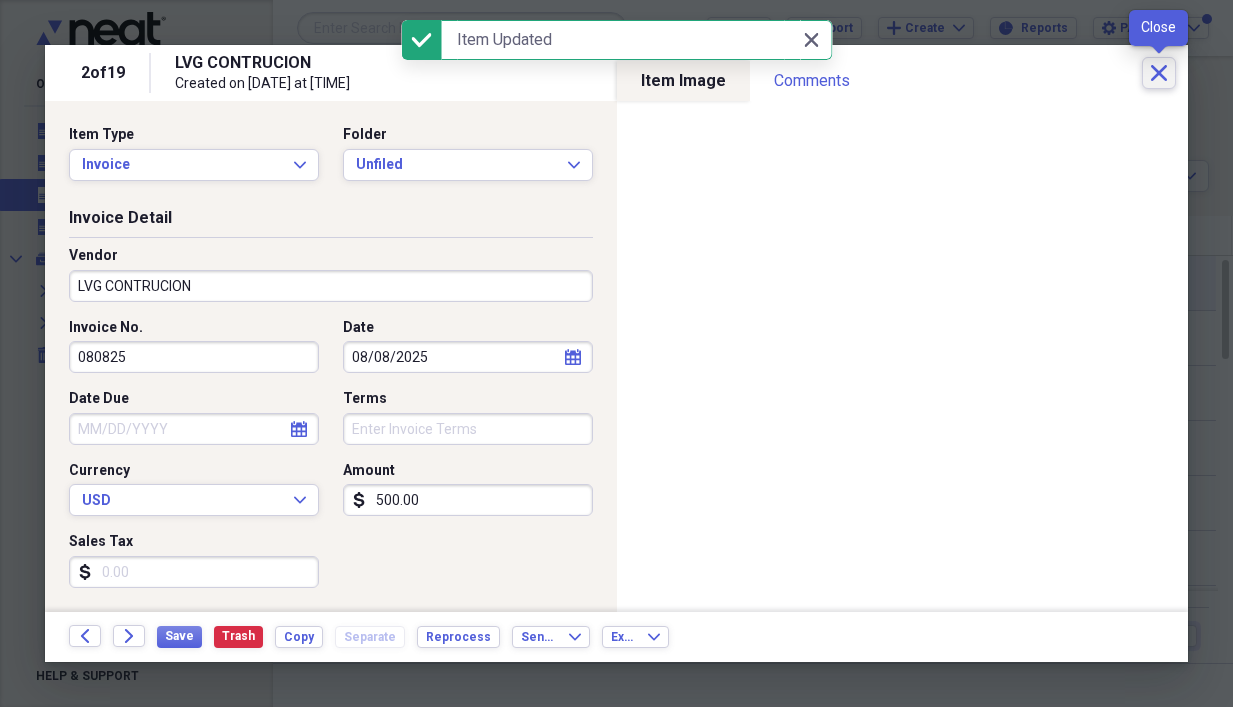 click 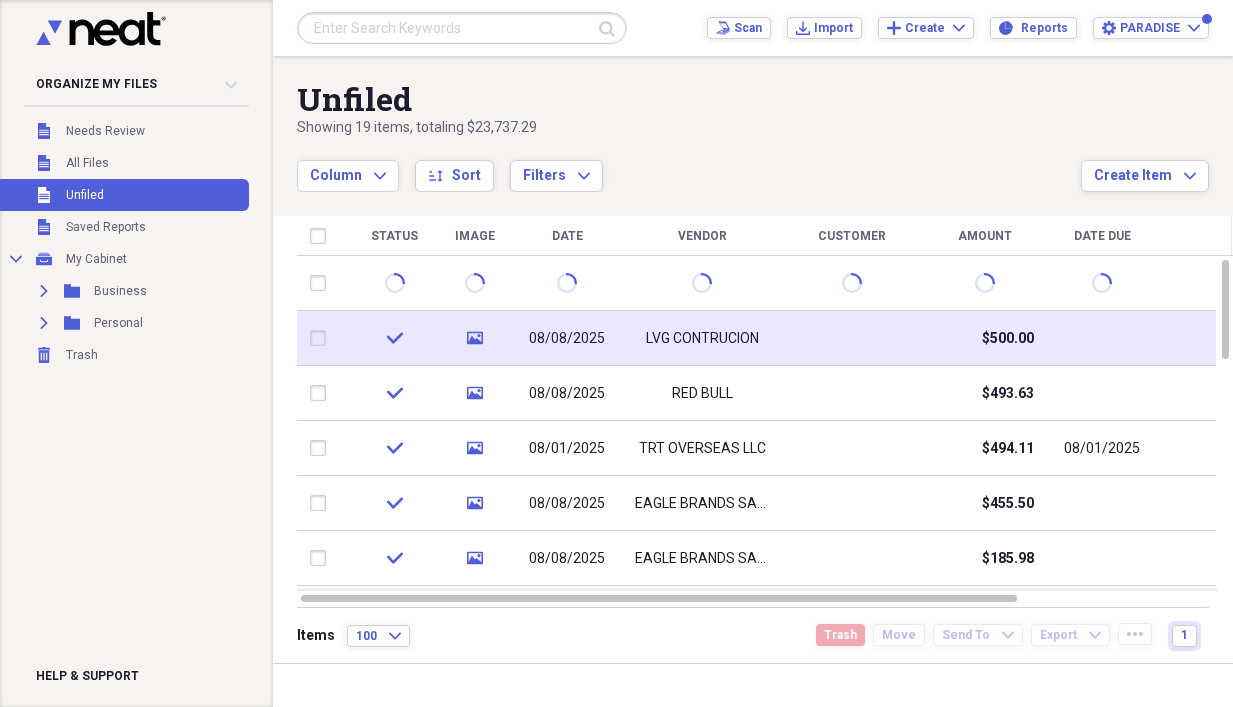 click on "LVG CONTRUCION" at bounding box center [702, 339] 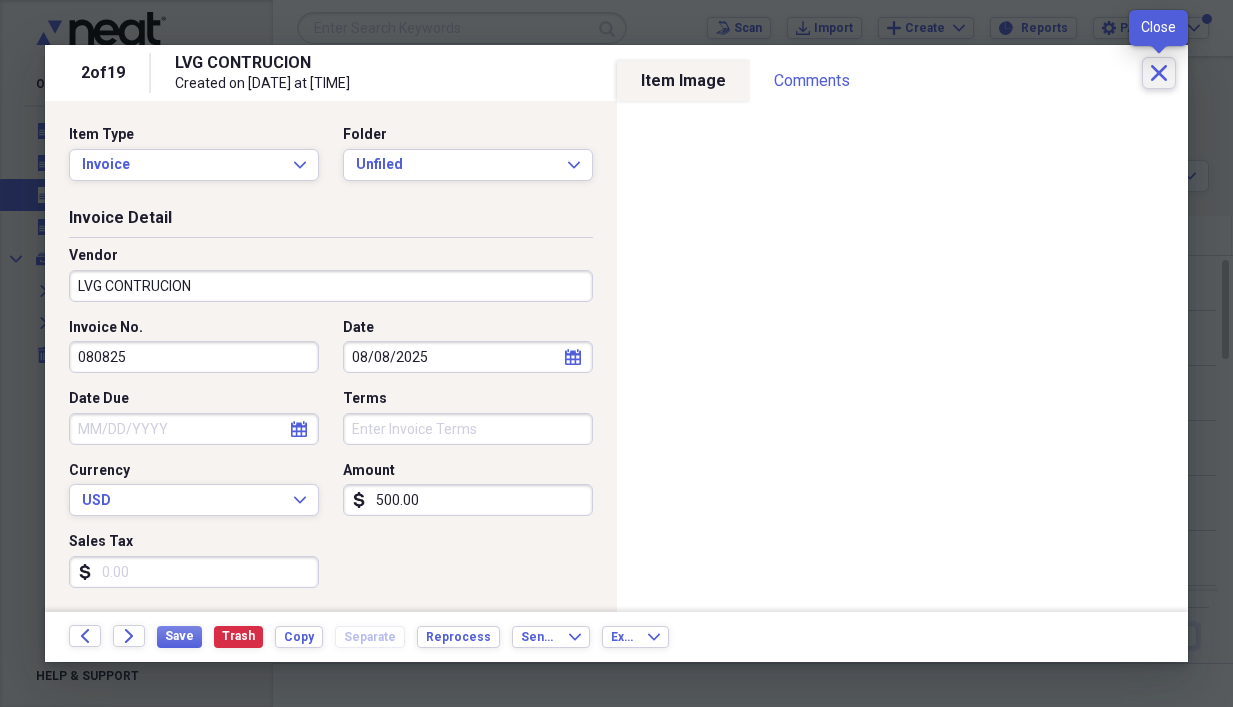 click on "Close" at bounding box center (1159, 73) 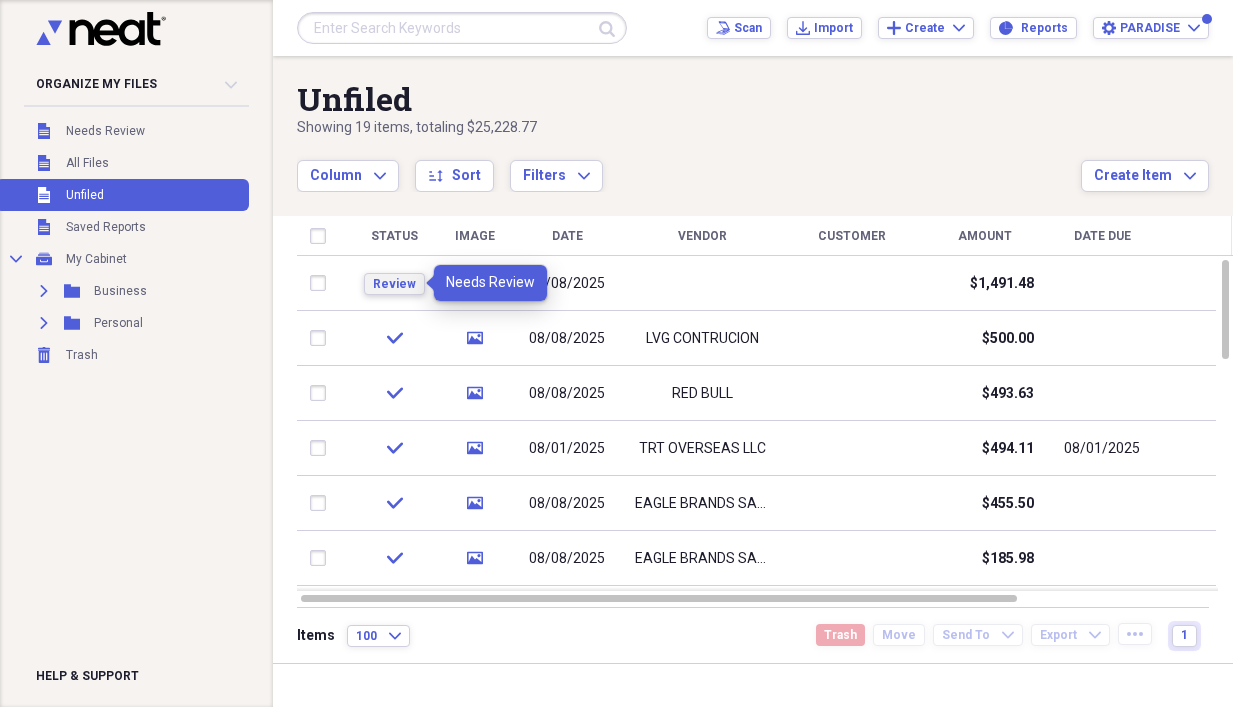click on "Review" at bounding box center (394, 284) 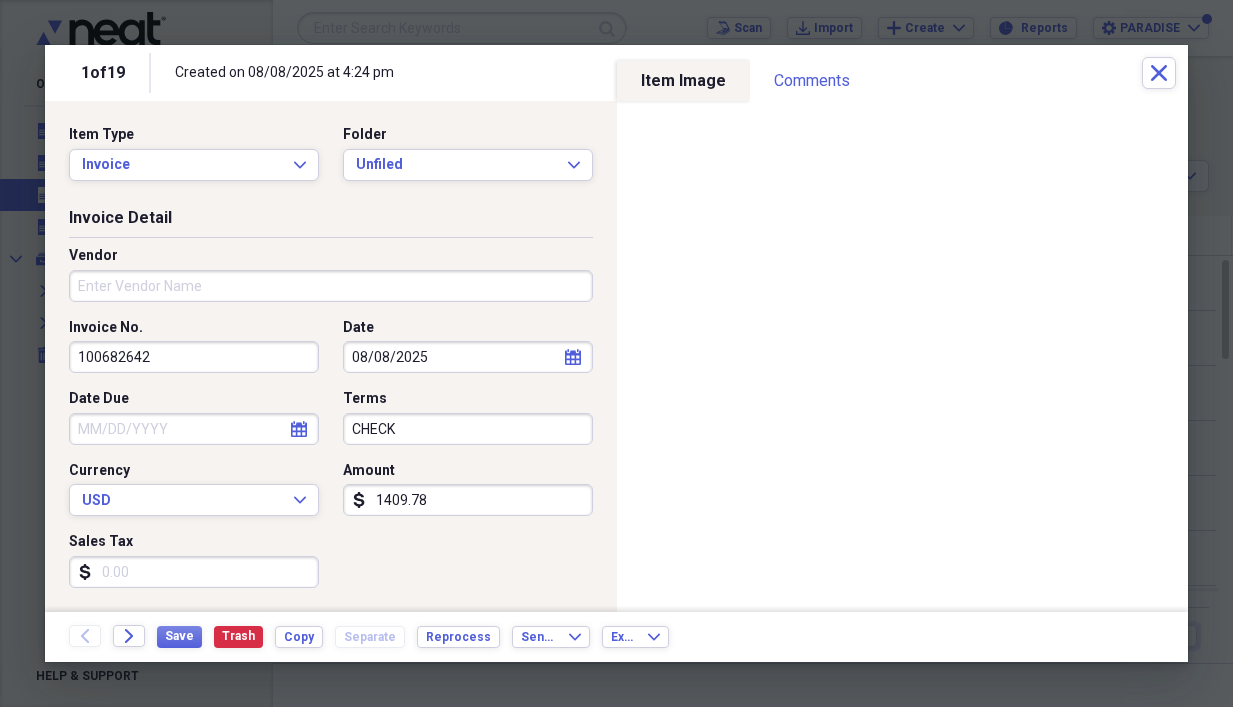 type on "1409.78" 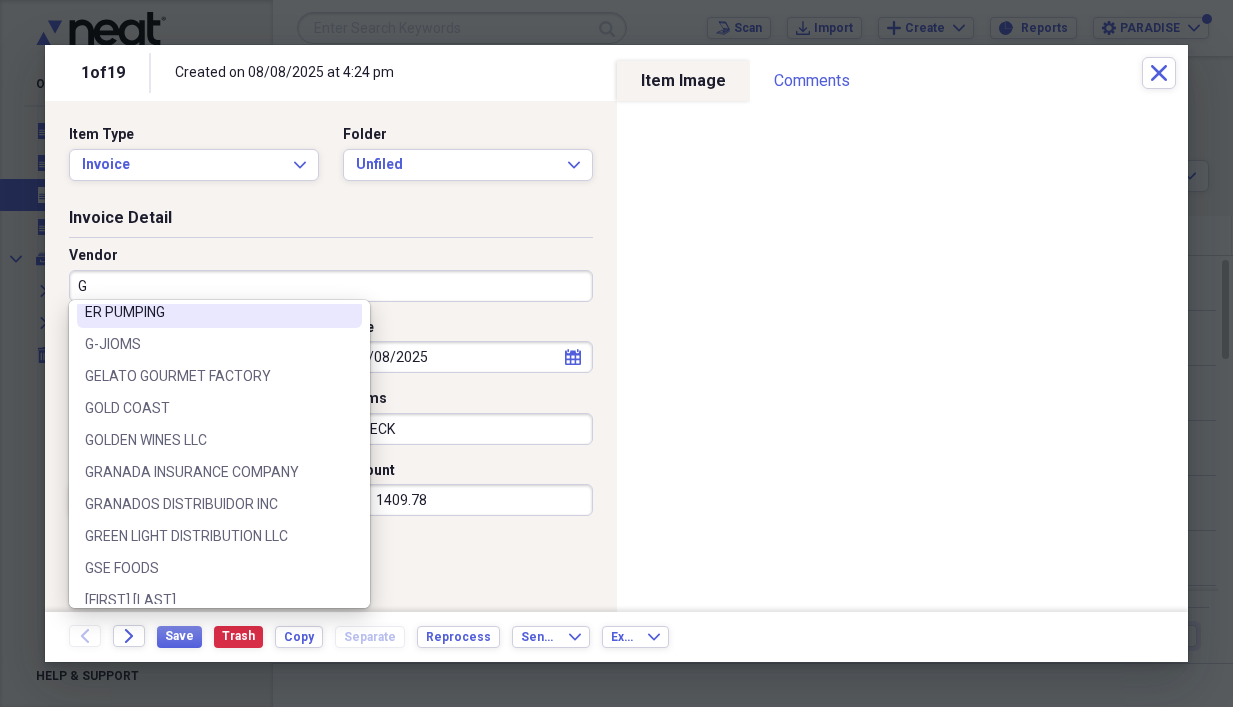 scroll, scrollTop: 400, scrollLeft: 0, axis: vertical 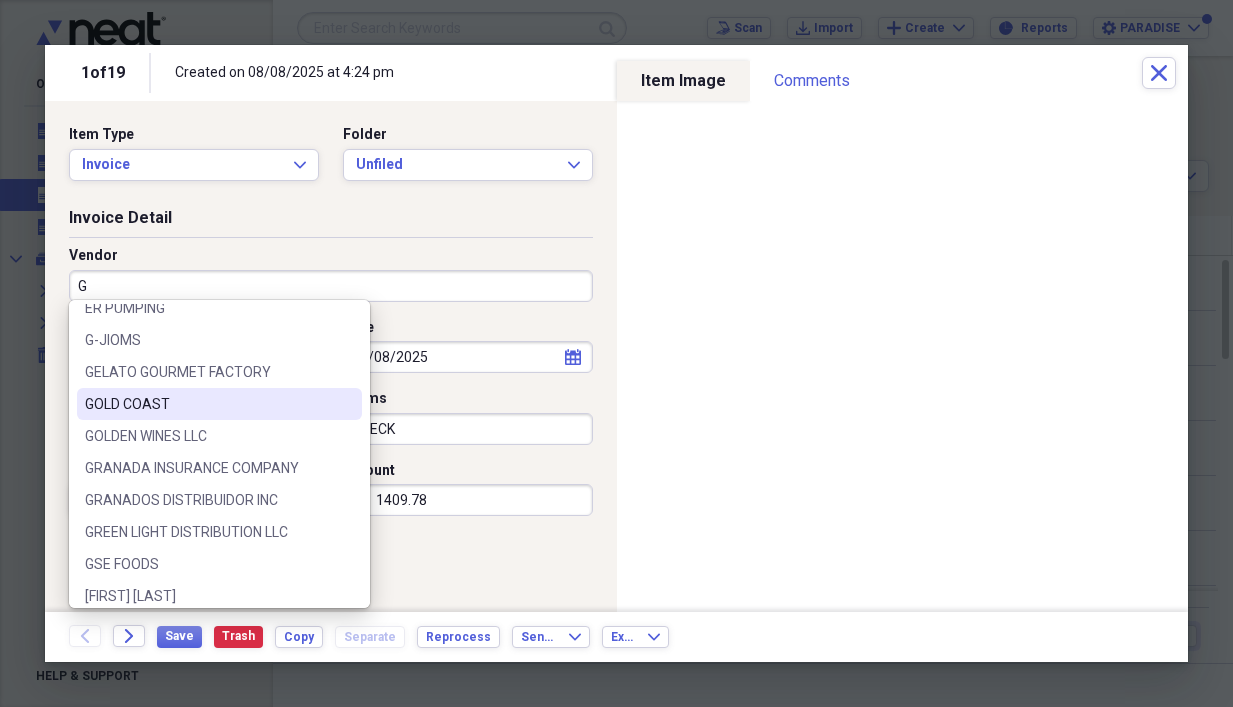 click on "GOLD COAST" at bounding box center [207, 404] 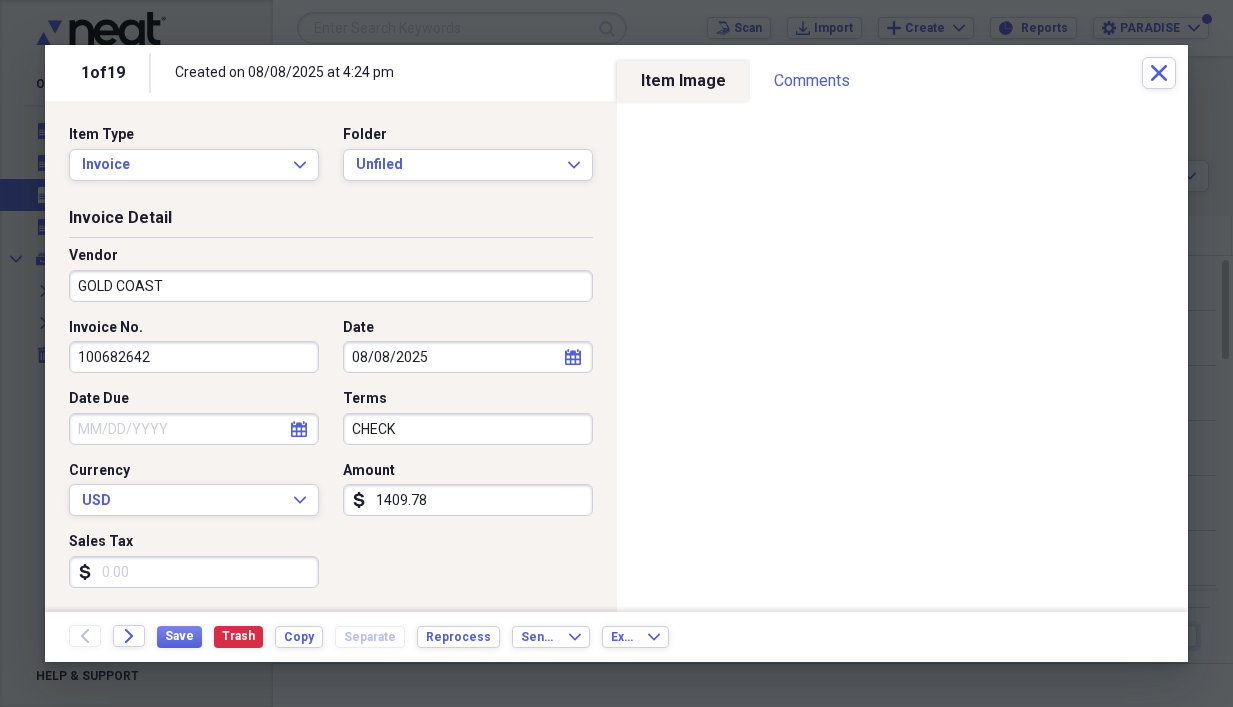 type on "PURCHASES BEER" 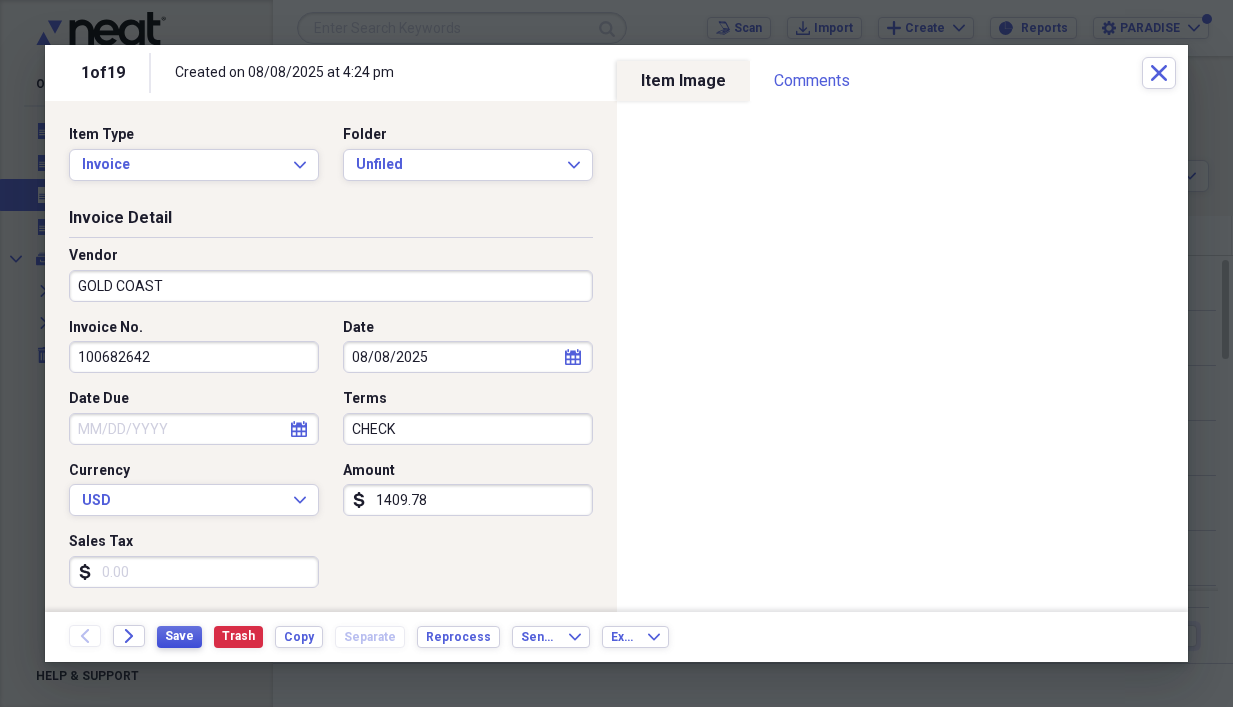 click on "Save" at bounding box center (179, 636) 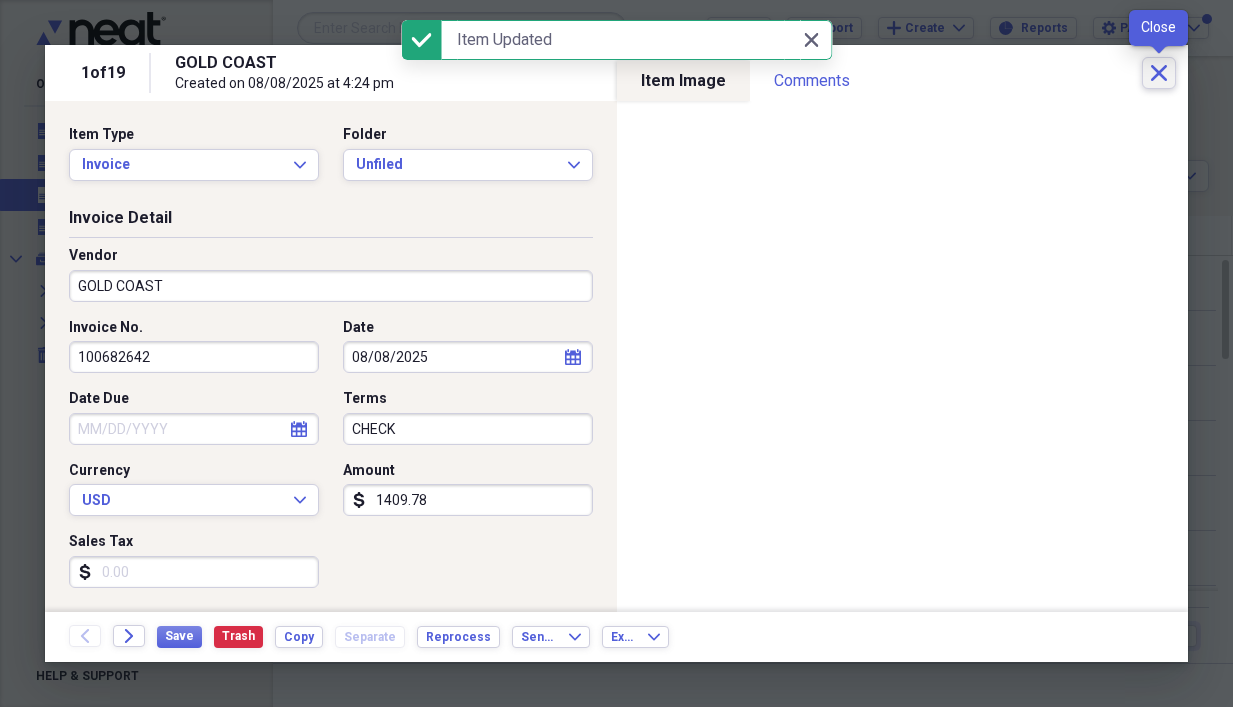 click on "Close" 